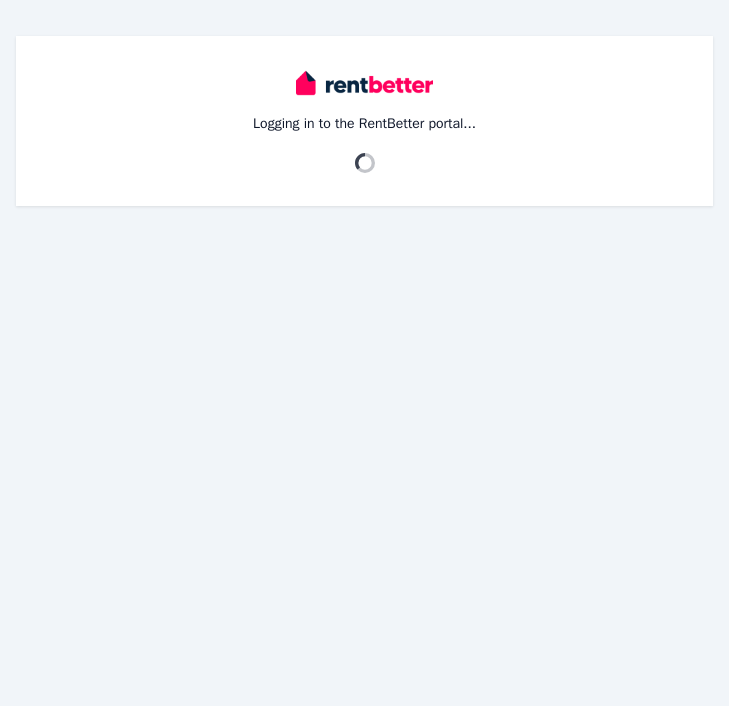 scroll, scrollTop: 0, scrollLeft: 0, axis: both 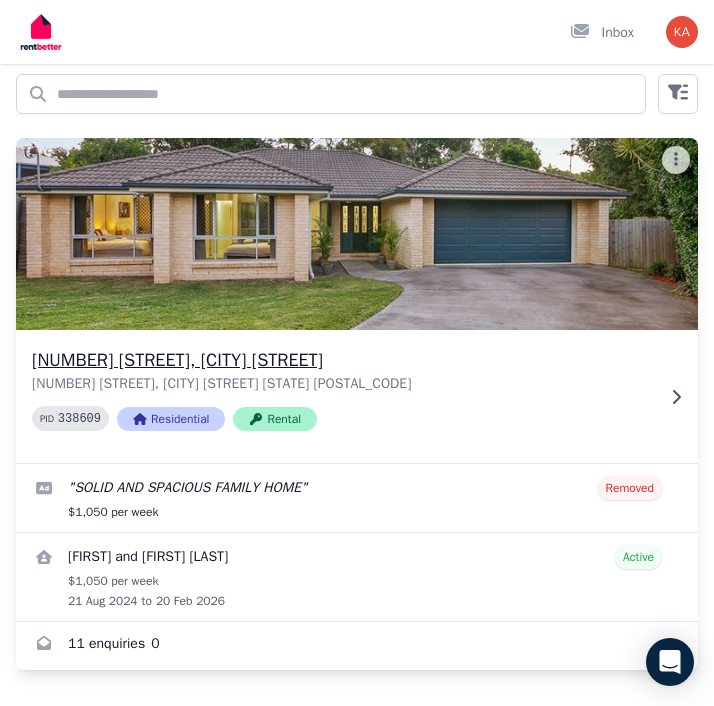 click on "PID   338609 Residential Rental" at bounding box center (343, 418) 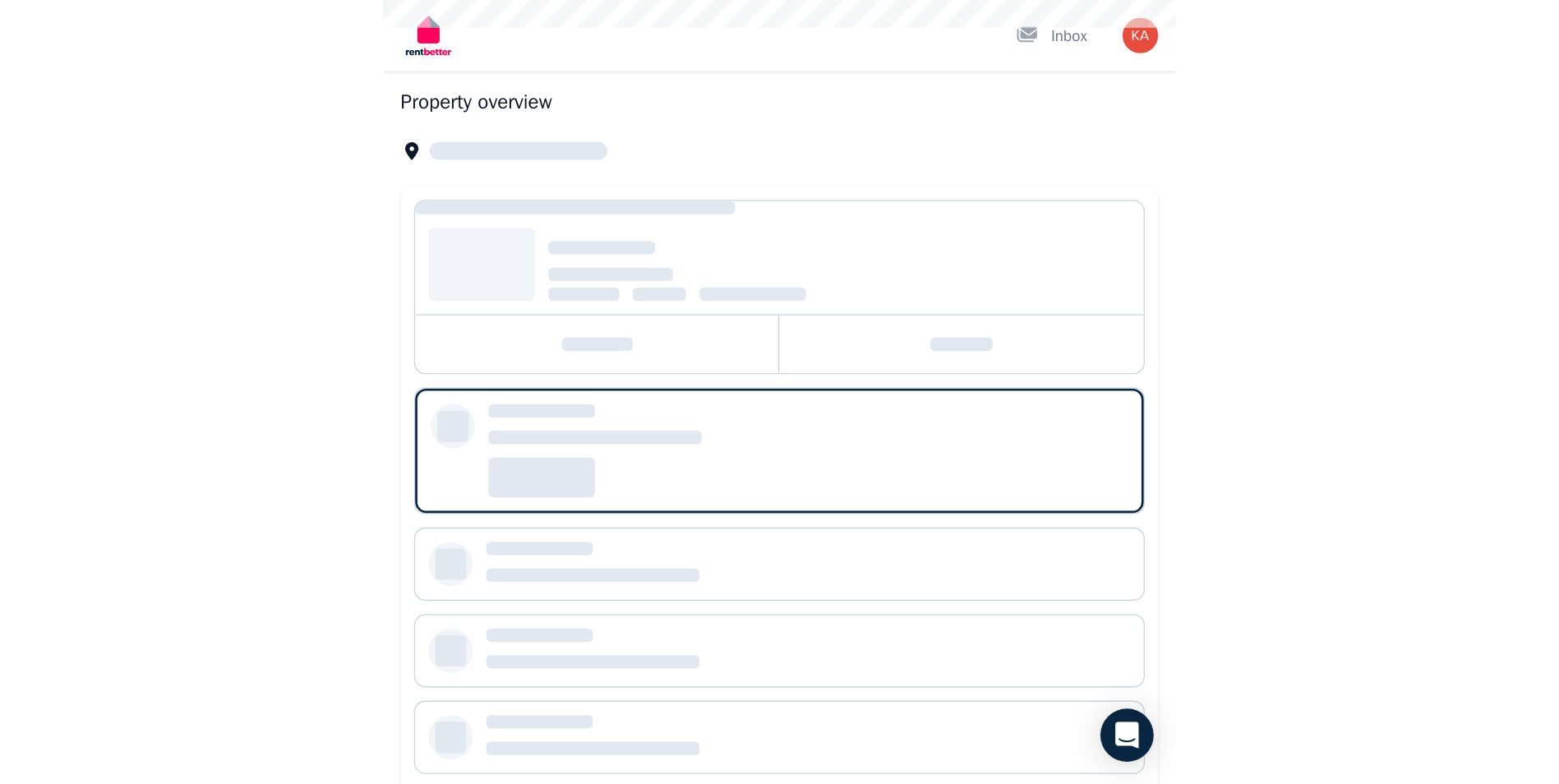 scroll, scrollTop: 0, scrollLeft: 0, axis: both 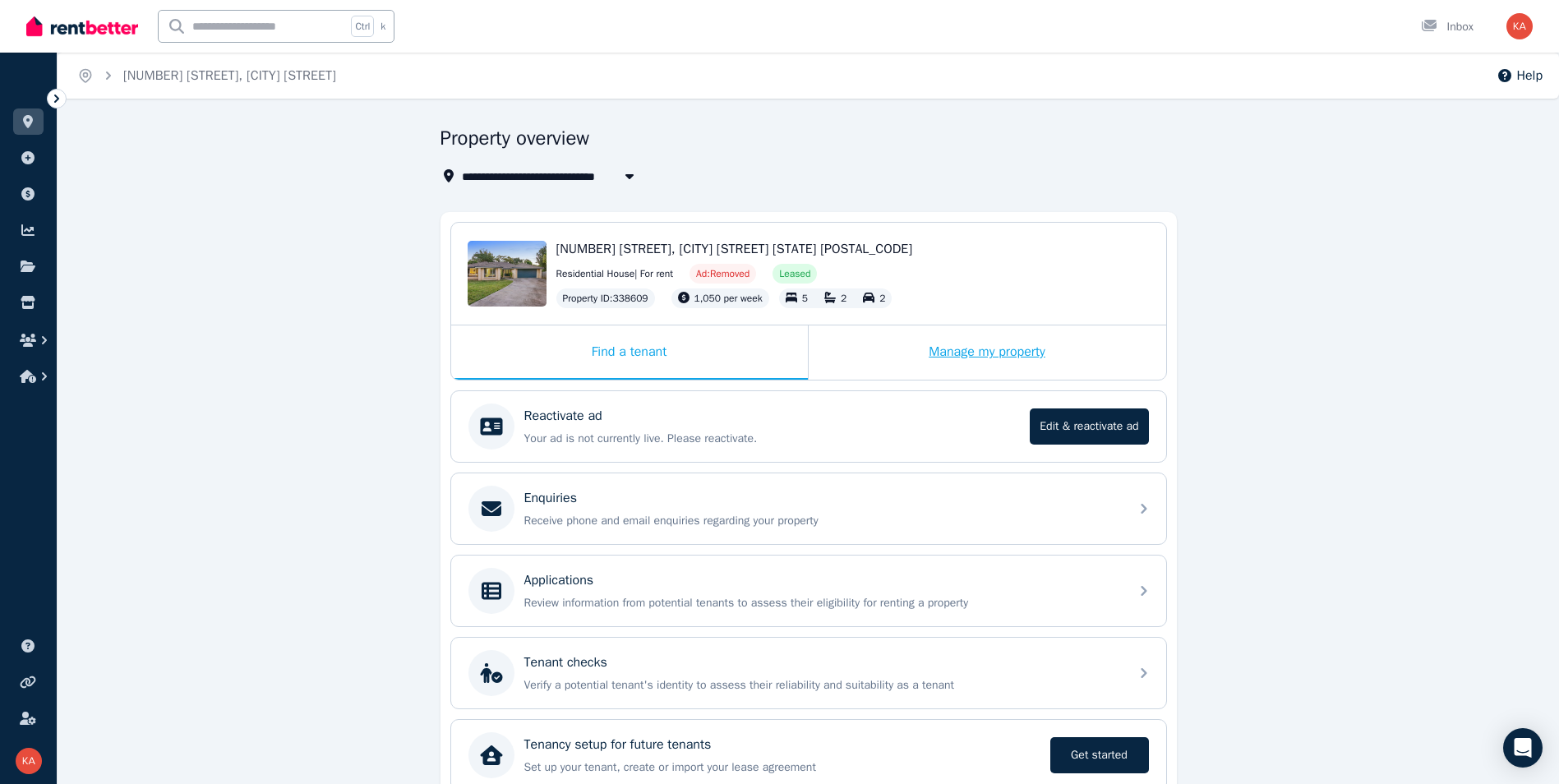 click on "Manage my property" at bounding box center (987, 353) 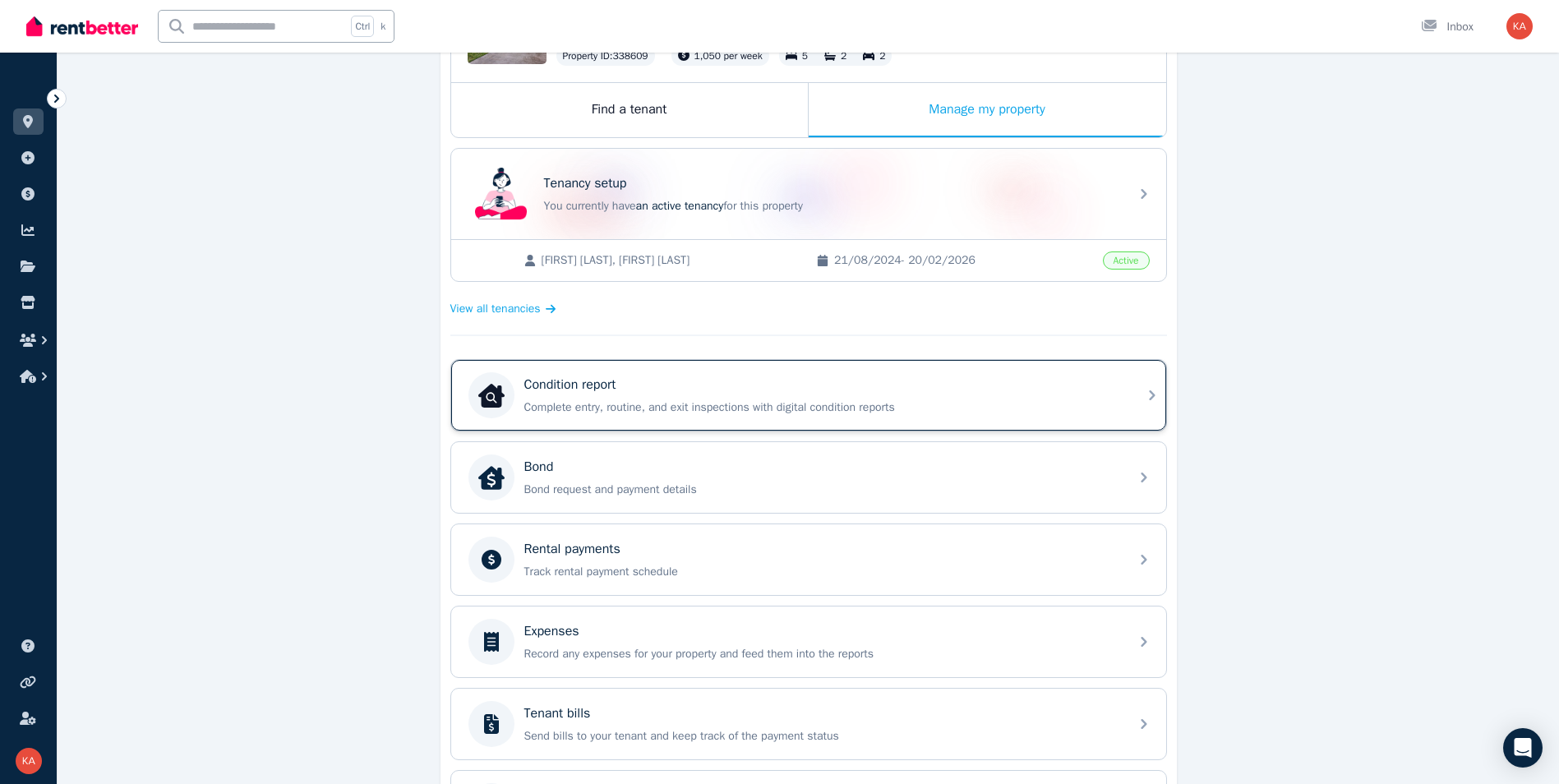 scroll, scrollTop: 247, scrollLeft: 0, axis: vertical 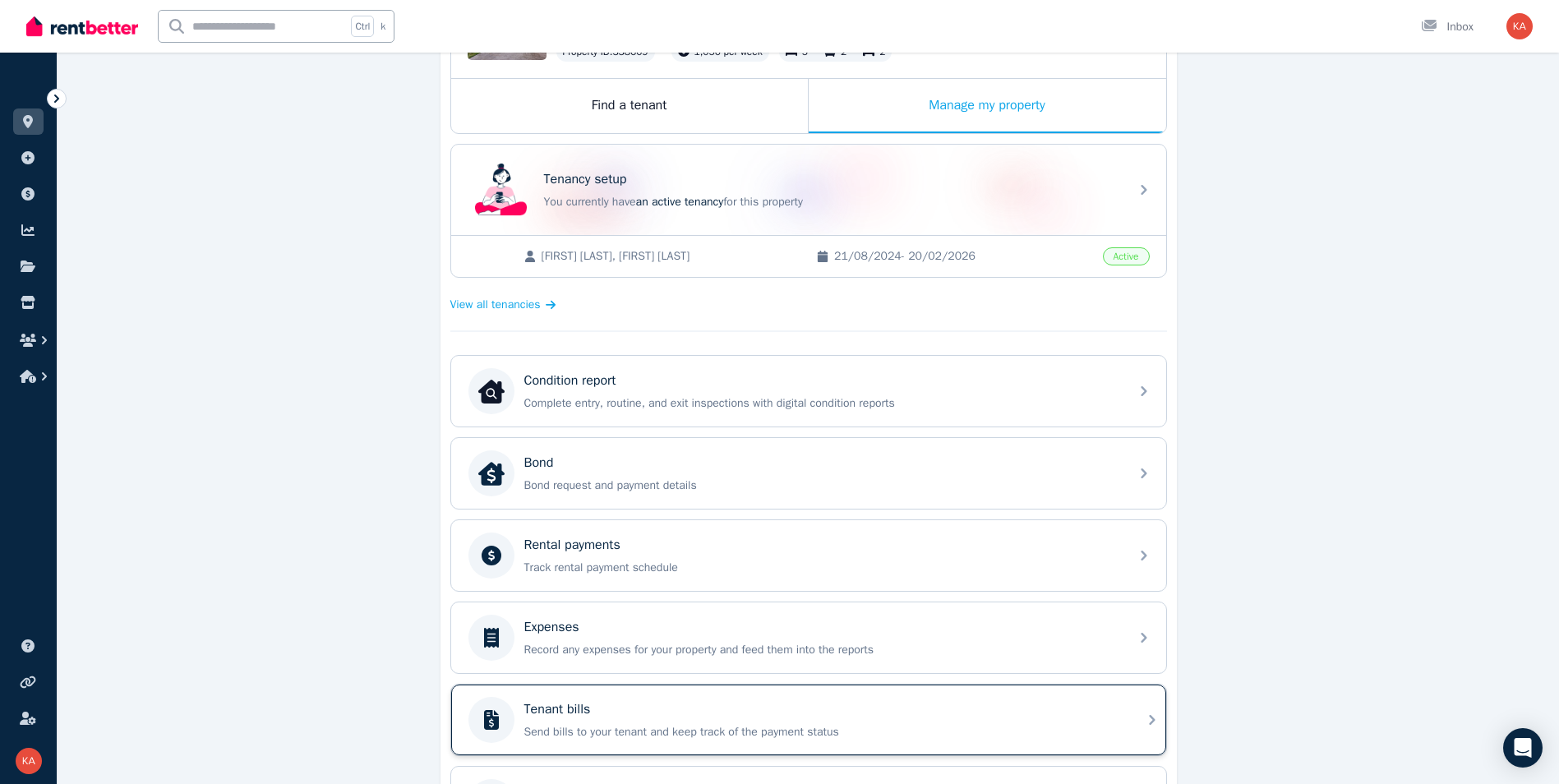 click on "Tenant bills" at bounding box center [822, 709] 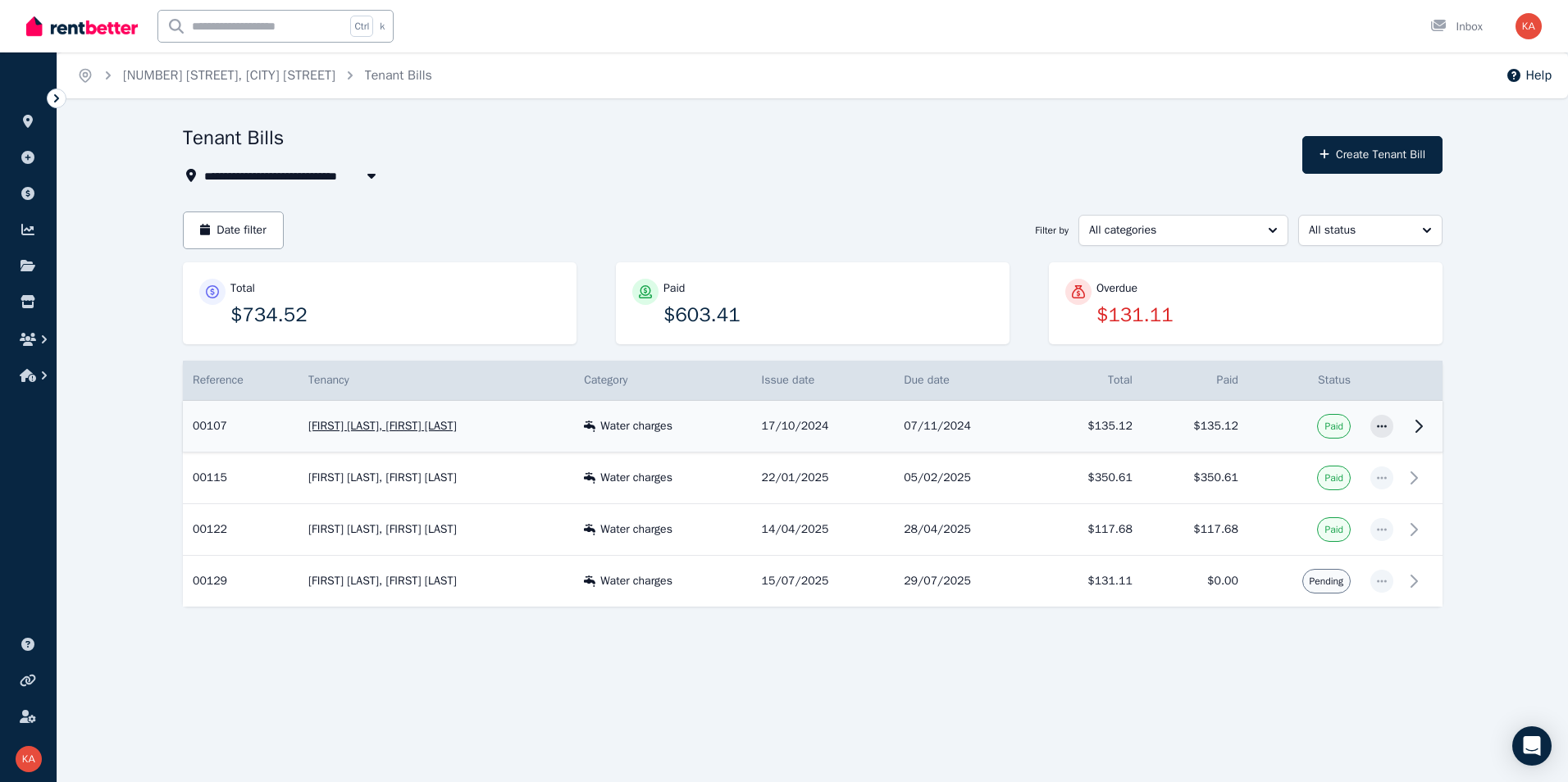 click 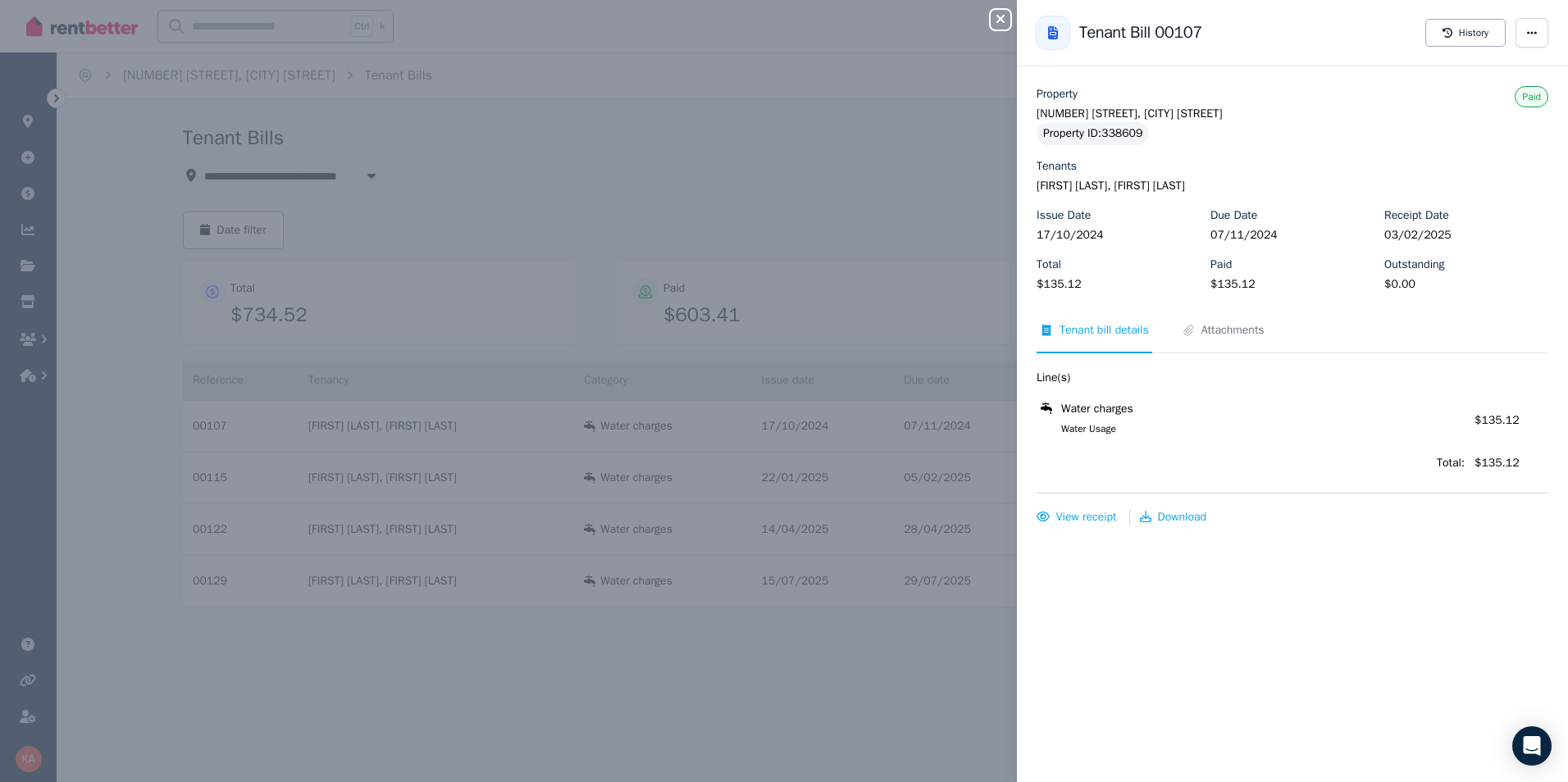 click 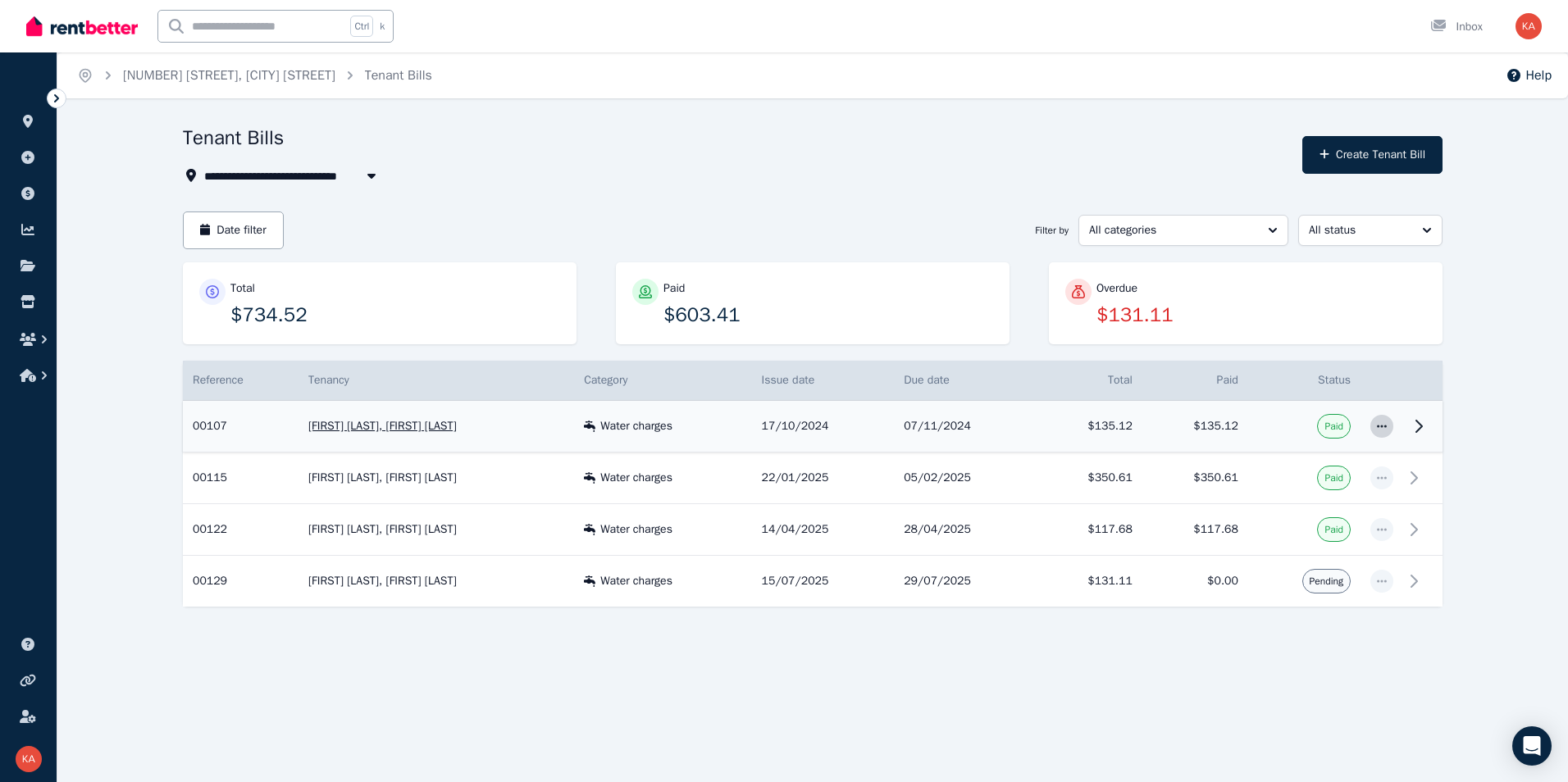 click at bounding box center (1382, 426) 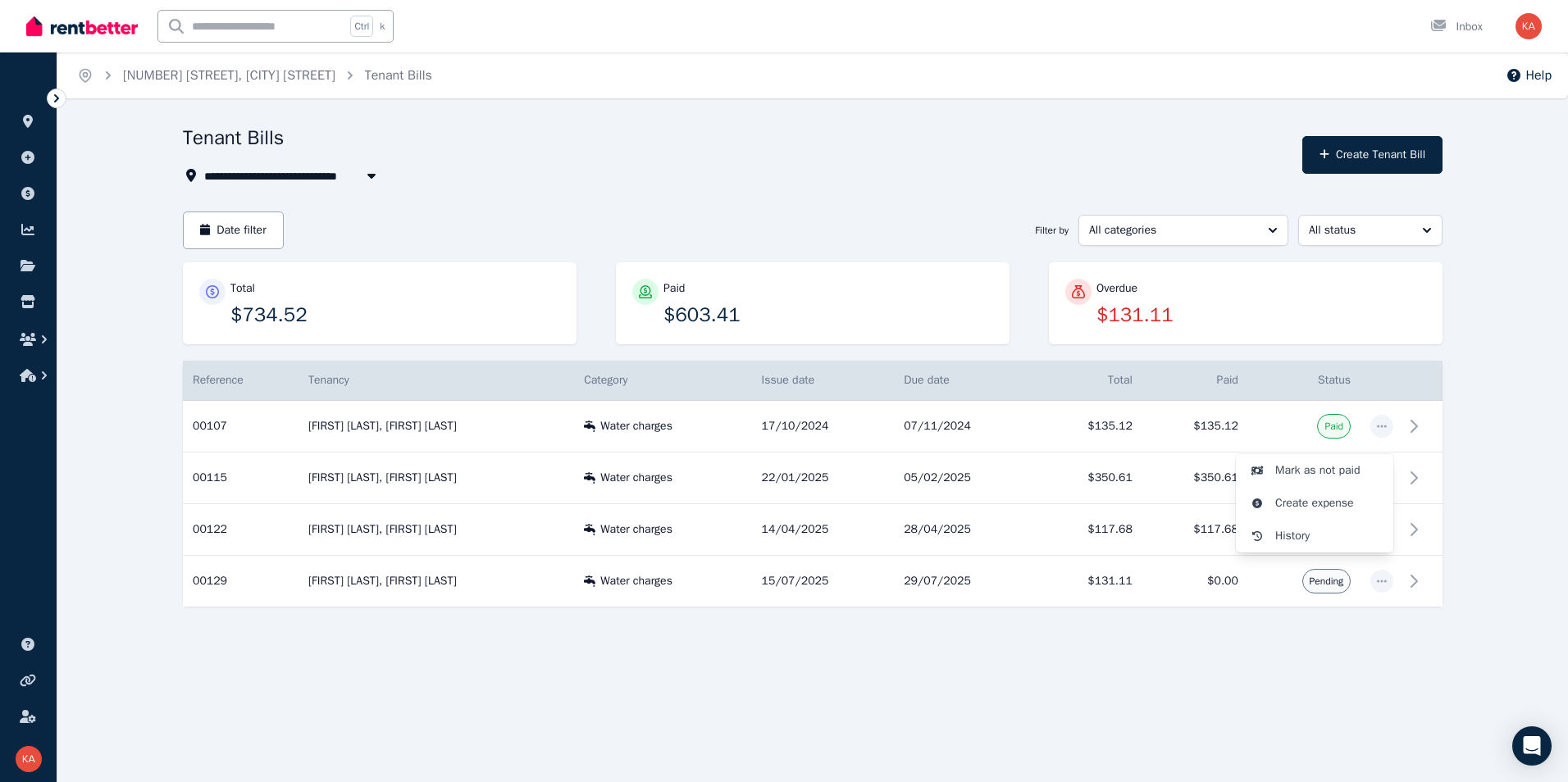 click on "**********" at bounding box center [813, 410] 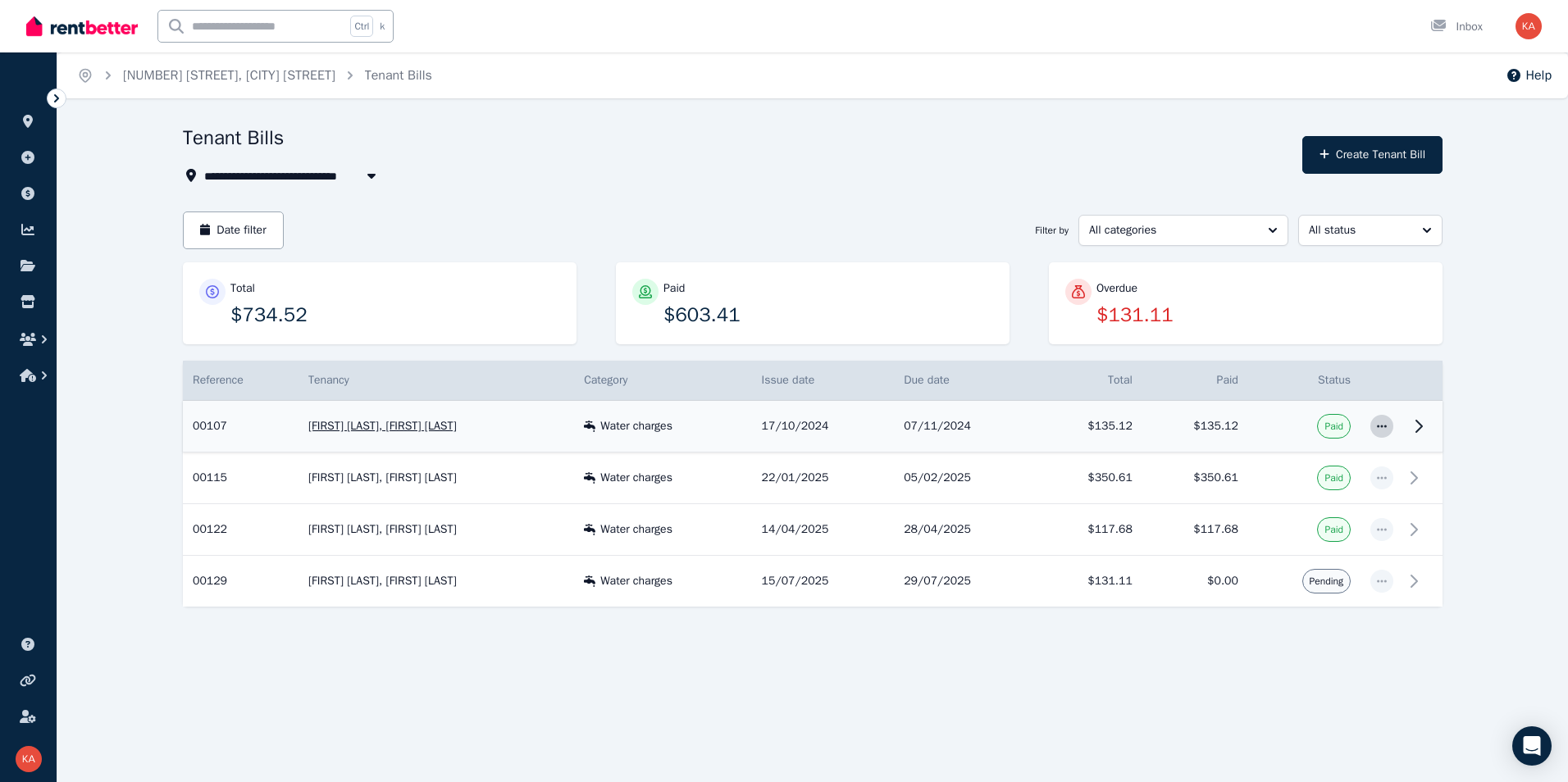 click at bounding box center [1382, 426] 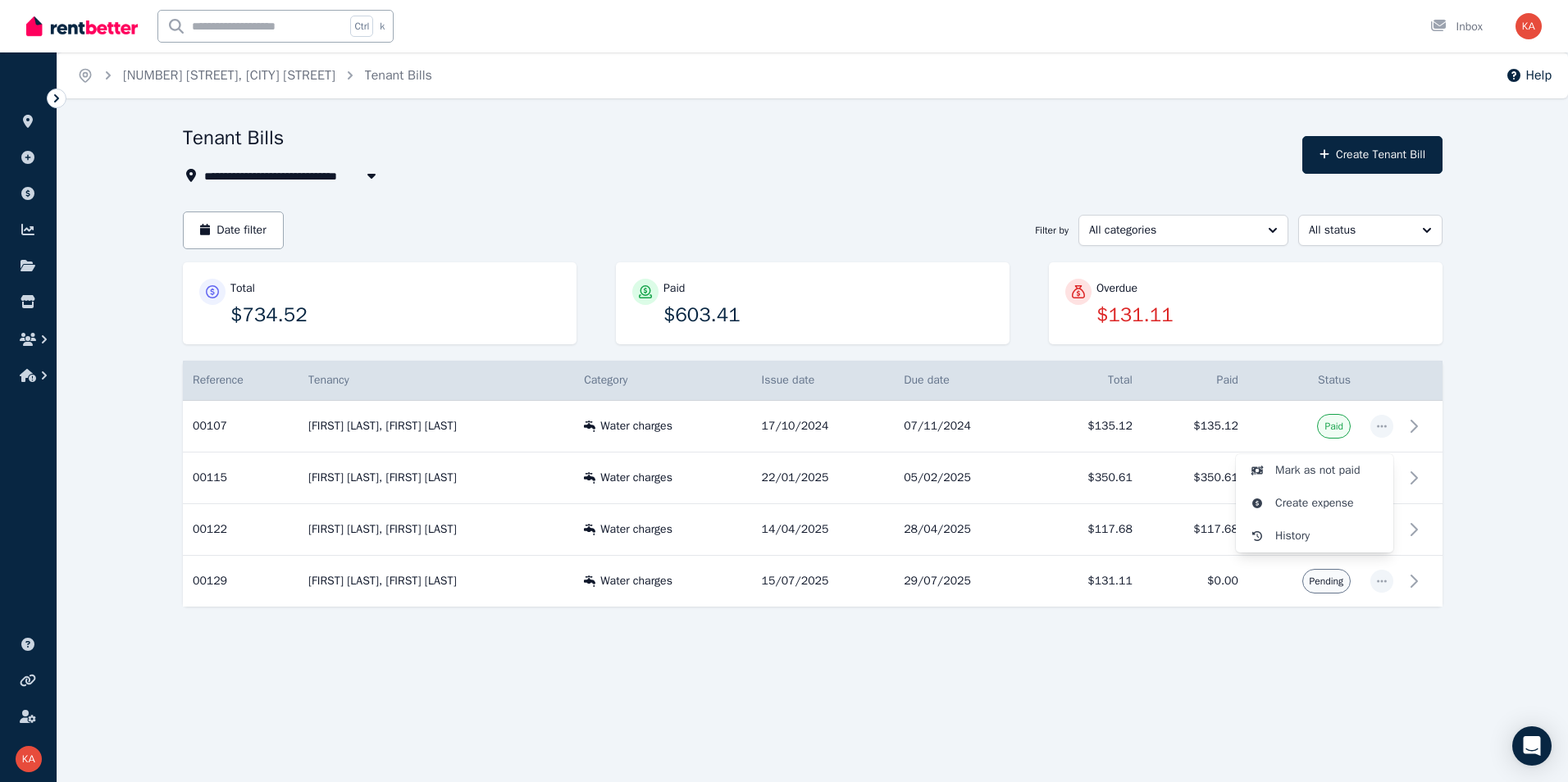 click on "**********" at bounding box center [813, 410] 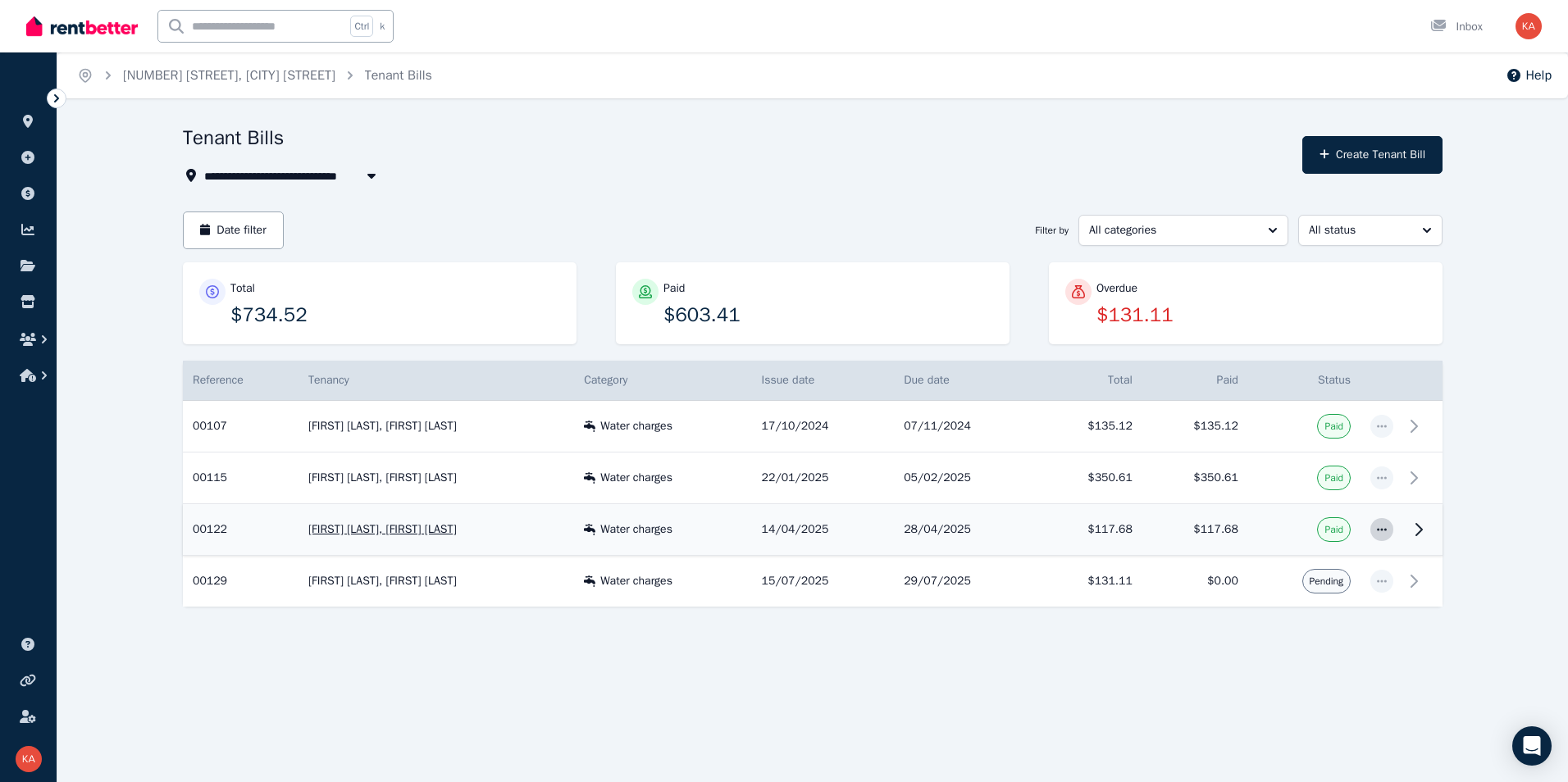 click 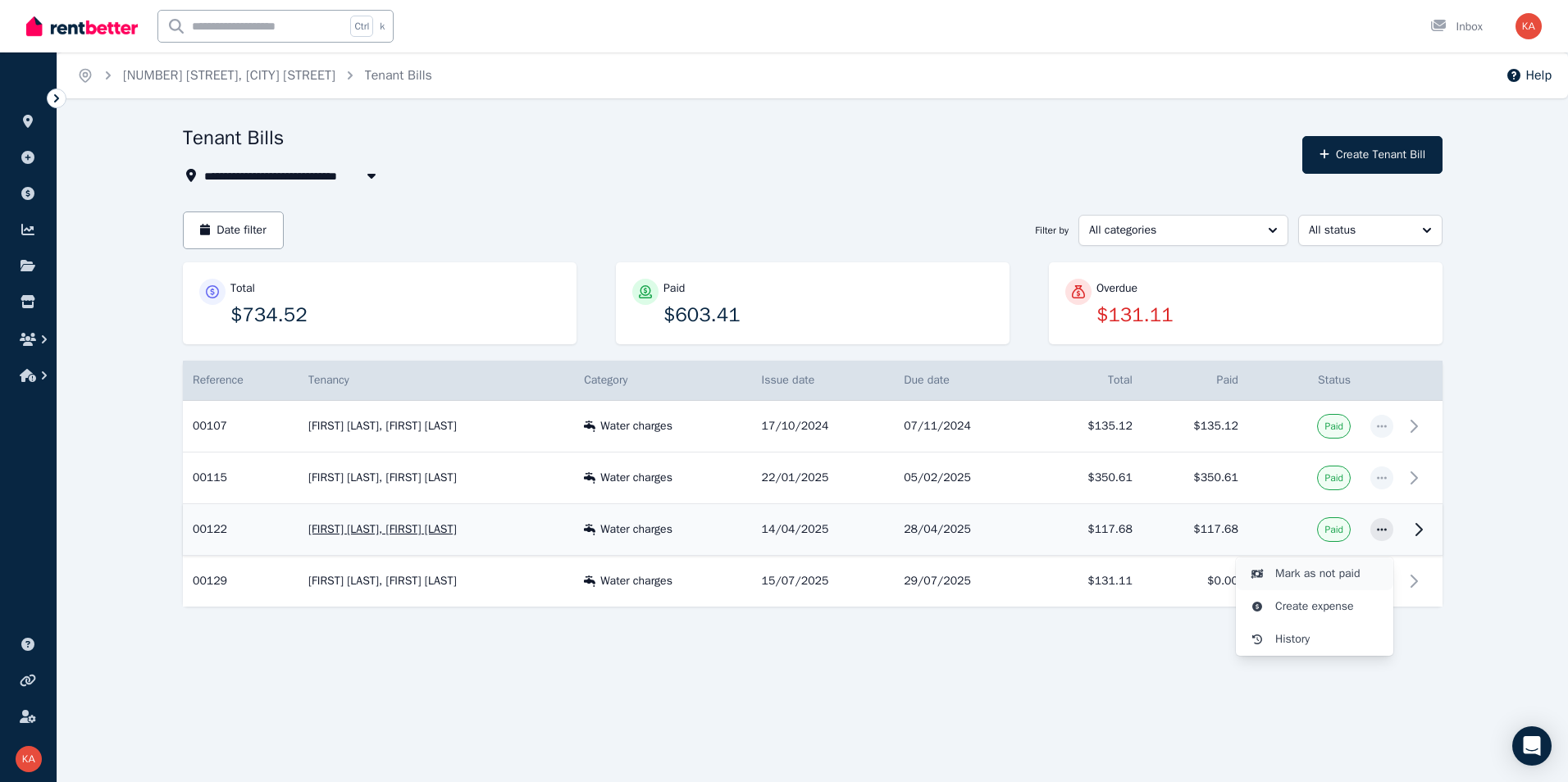 click on "Mark as not paid" at bounding box center [1328, 574] 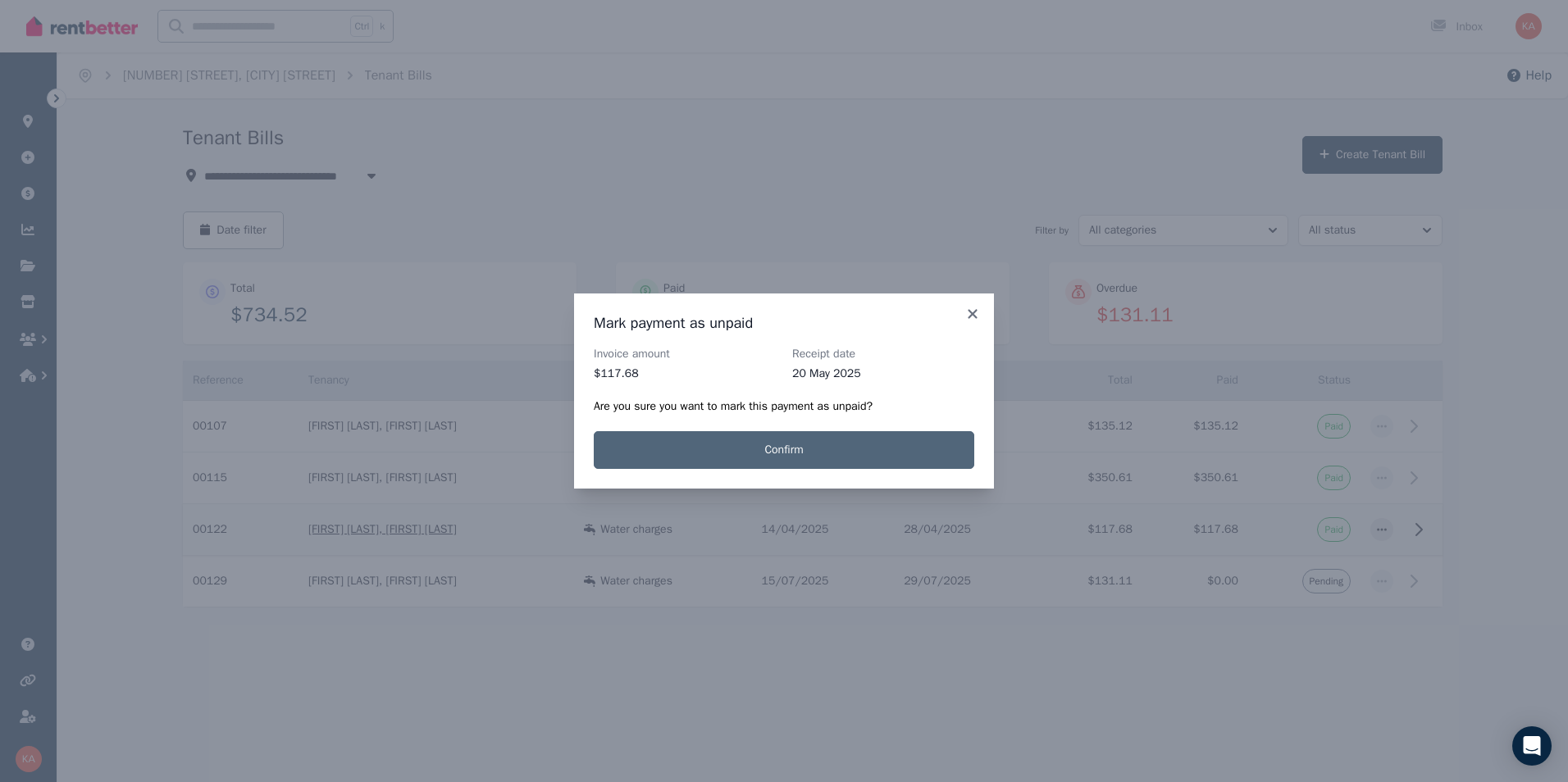 click on "Confirm" at bounding box center (784, 450) 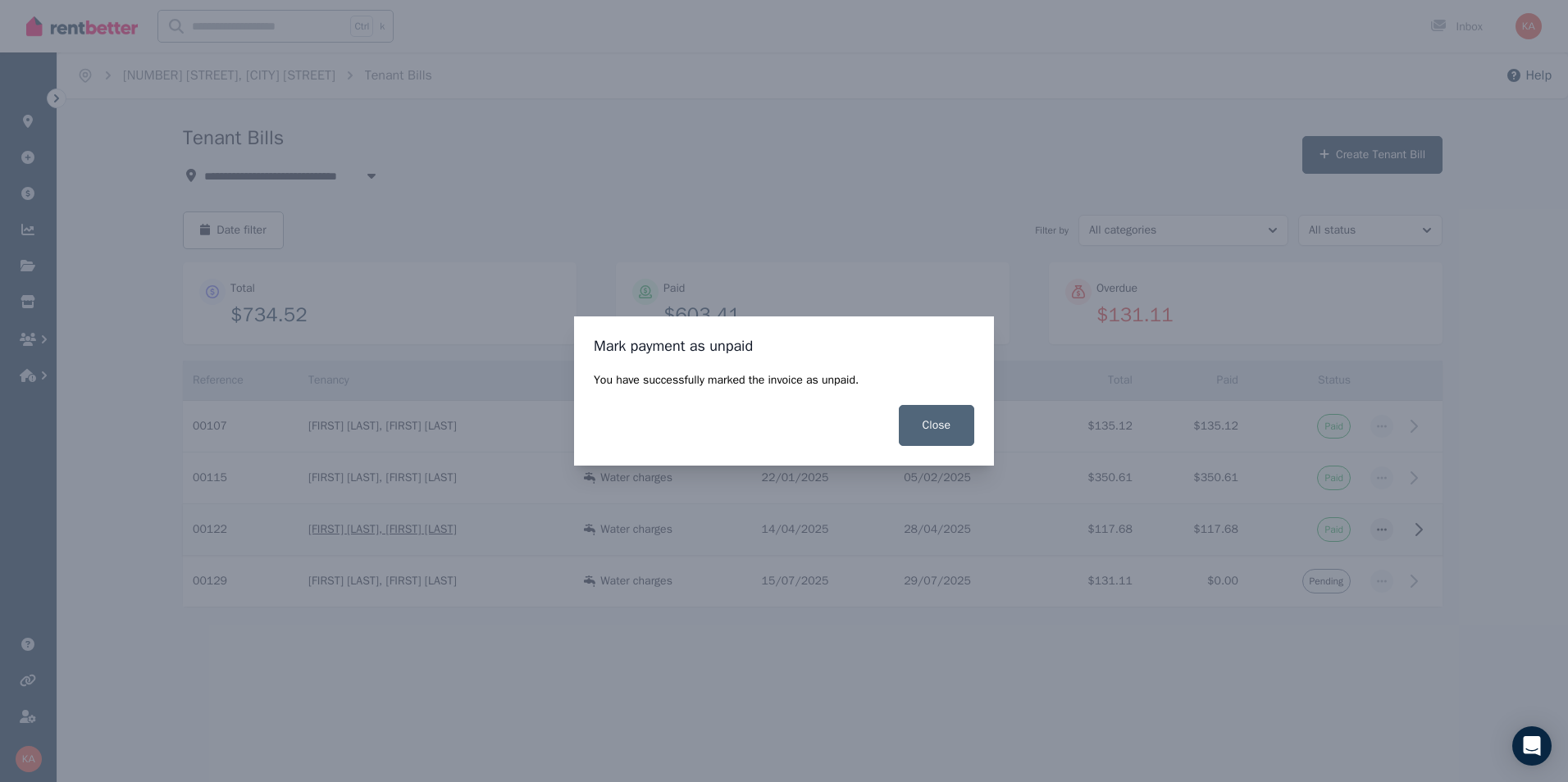 click on "Close" at bounding box center (937, 425) 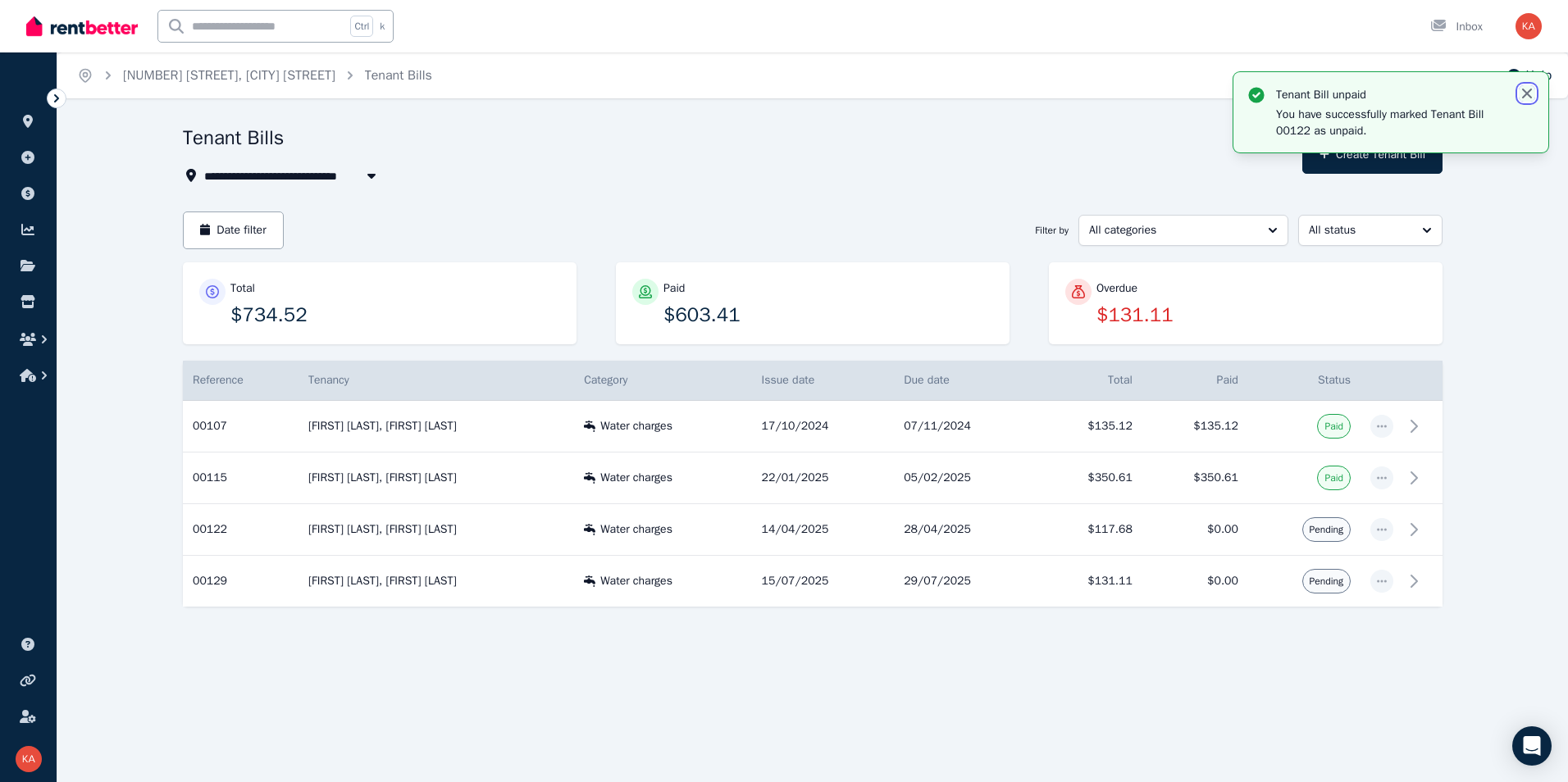 click 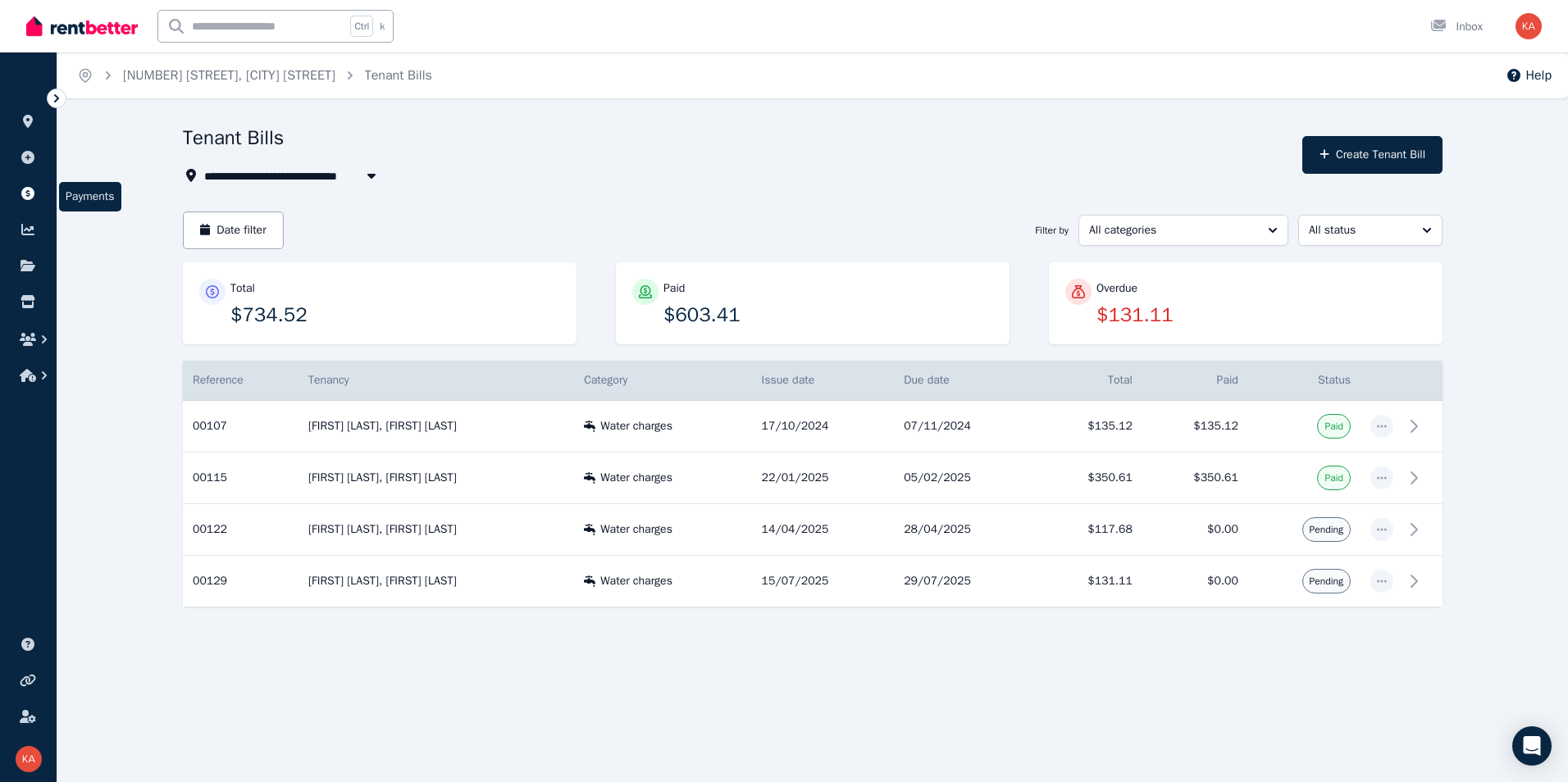 click at bounding box center (28, 193) 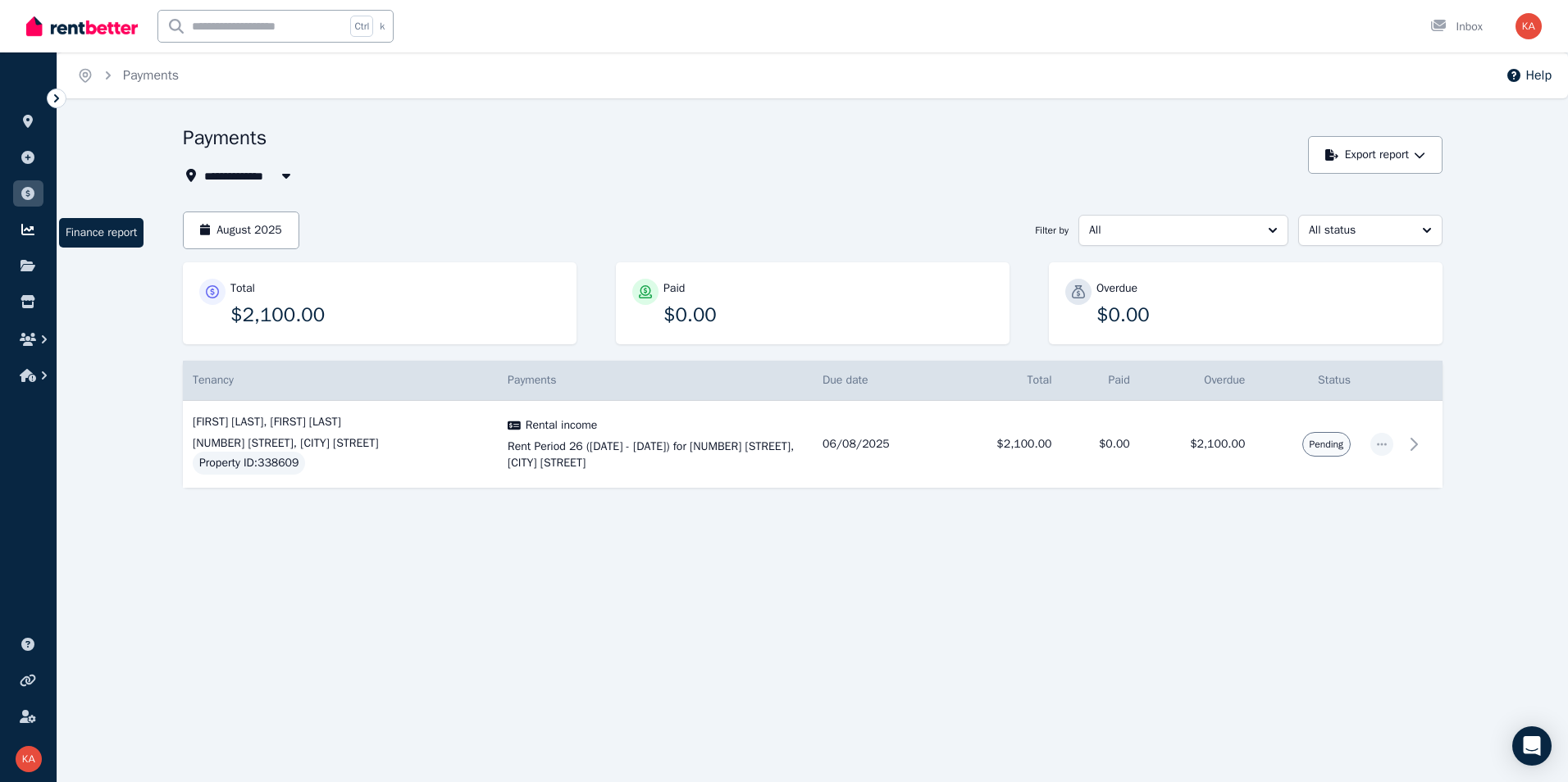 click 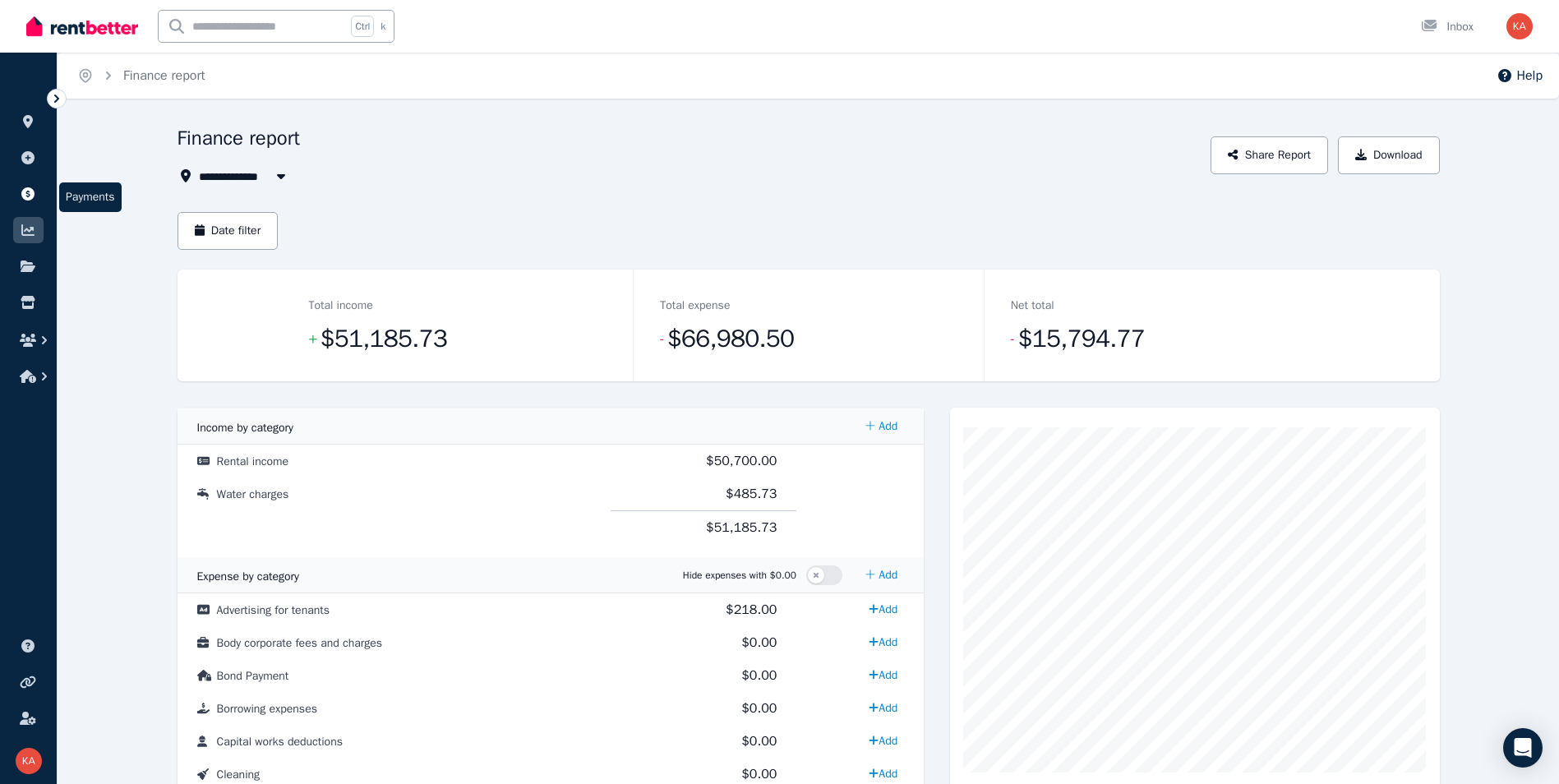 click at bounding box center [28, 194] 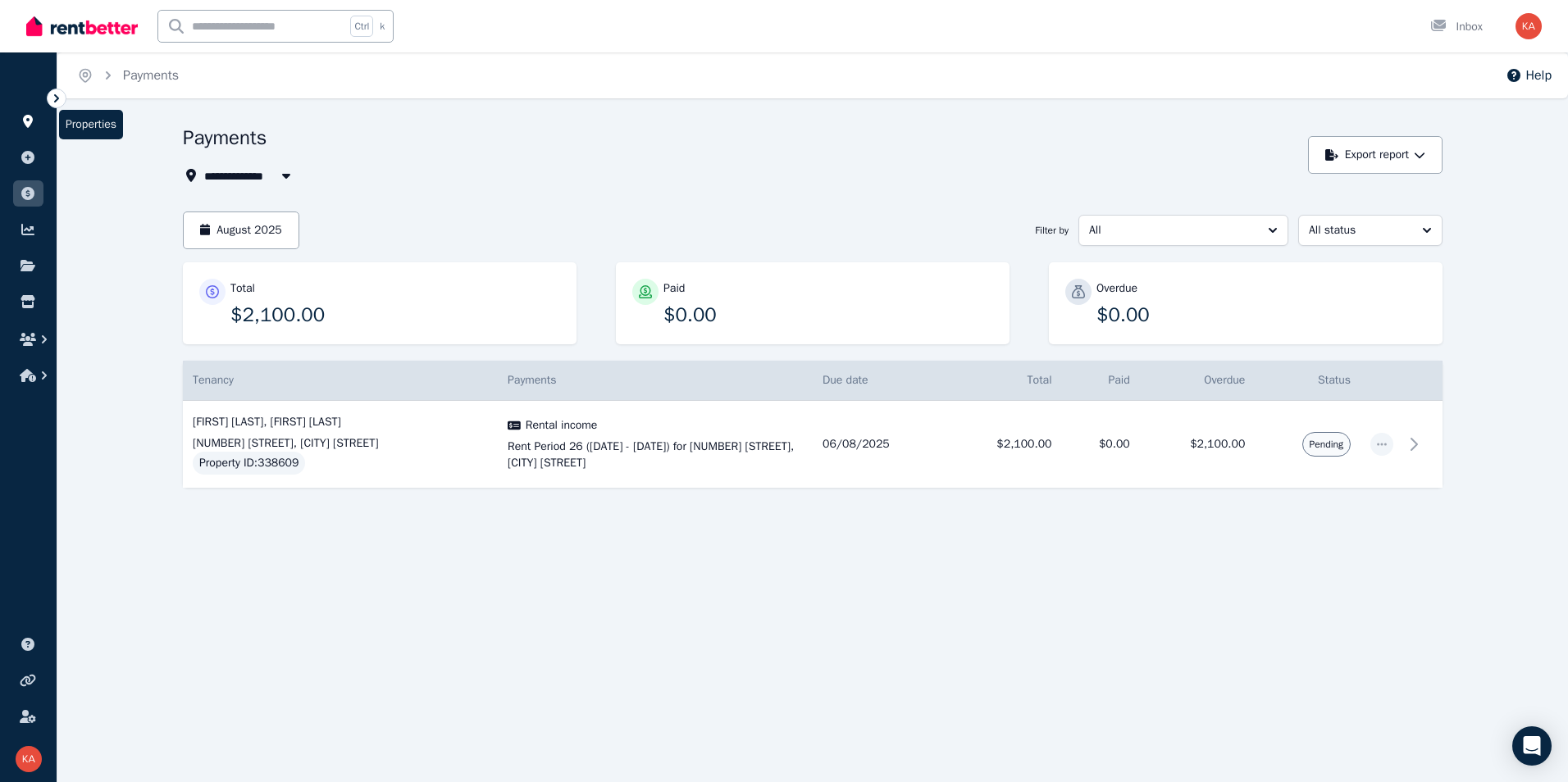 click at bounding box center (28, 121) 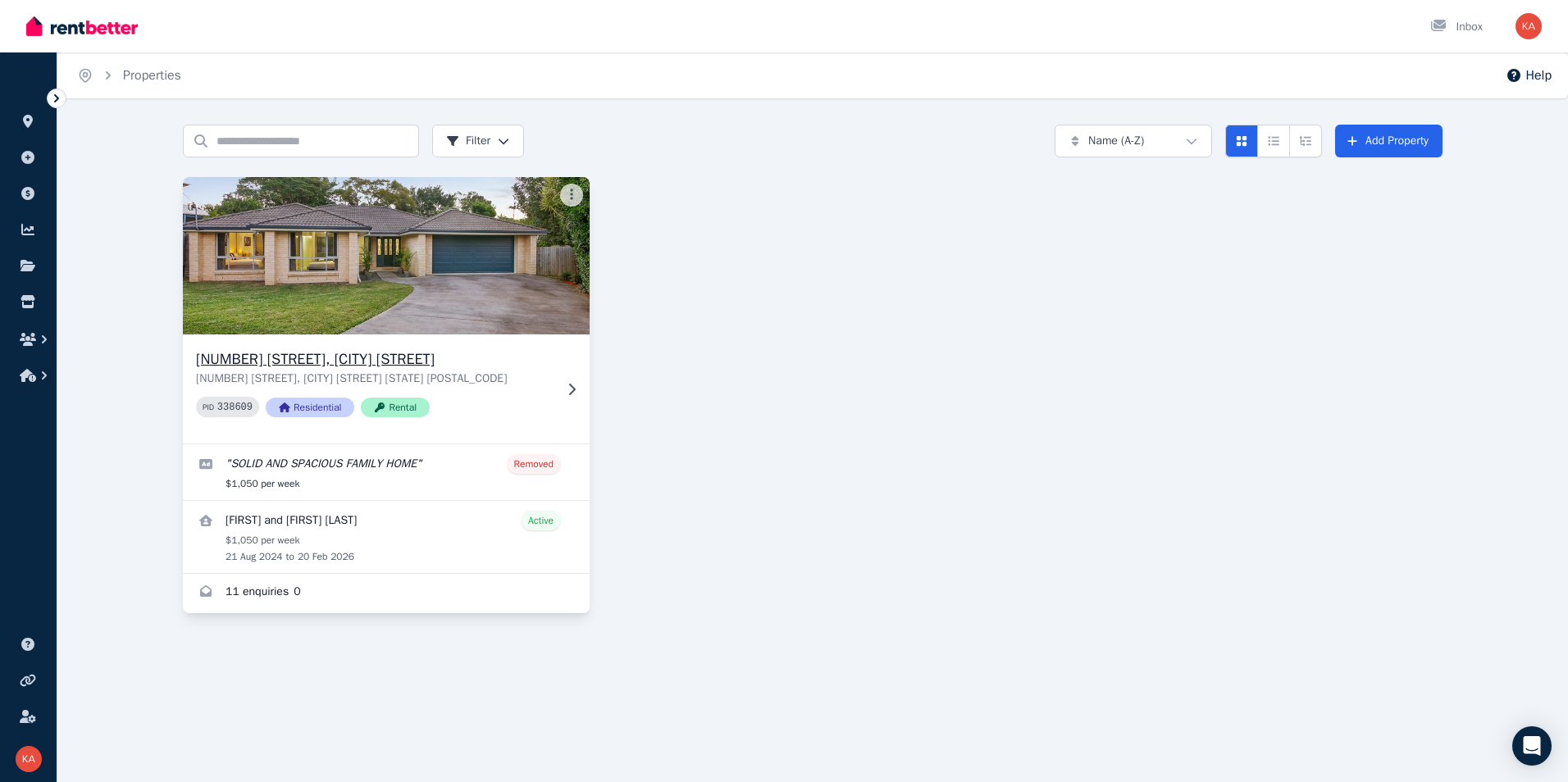 click on "3 Bellini Court, Fig Tree Pocket 3 Bellini Court, Fig Tree Pocket QLD 4069 PID   338609 Residential Rental" at bounding box center (375, 389) 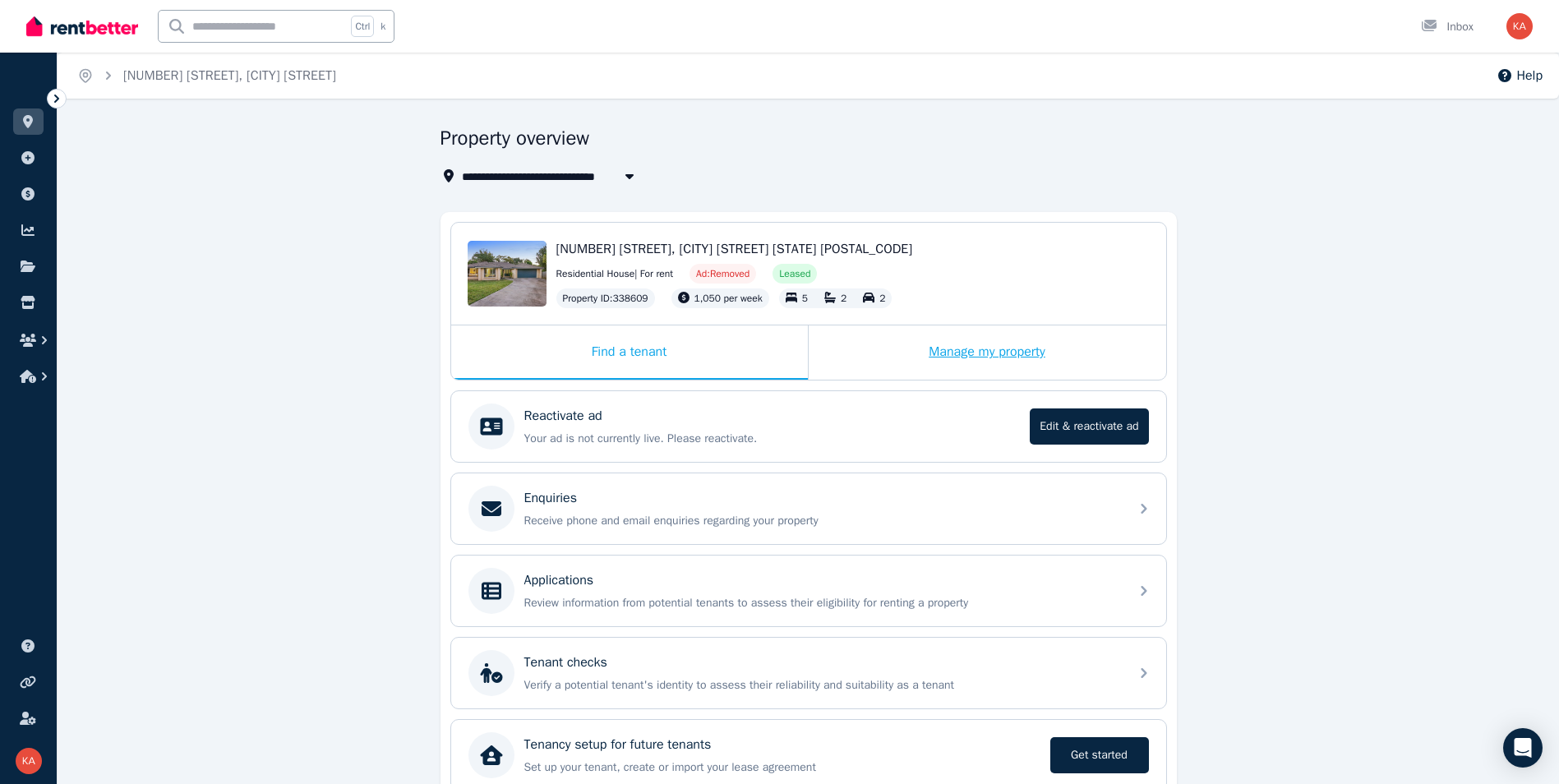 click on "Manage my property" at bounding box center [987, 353] 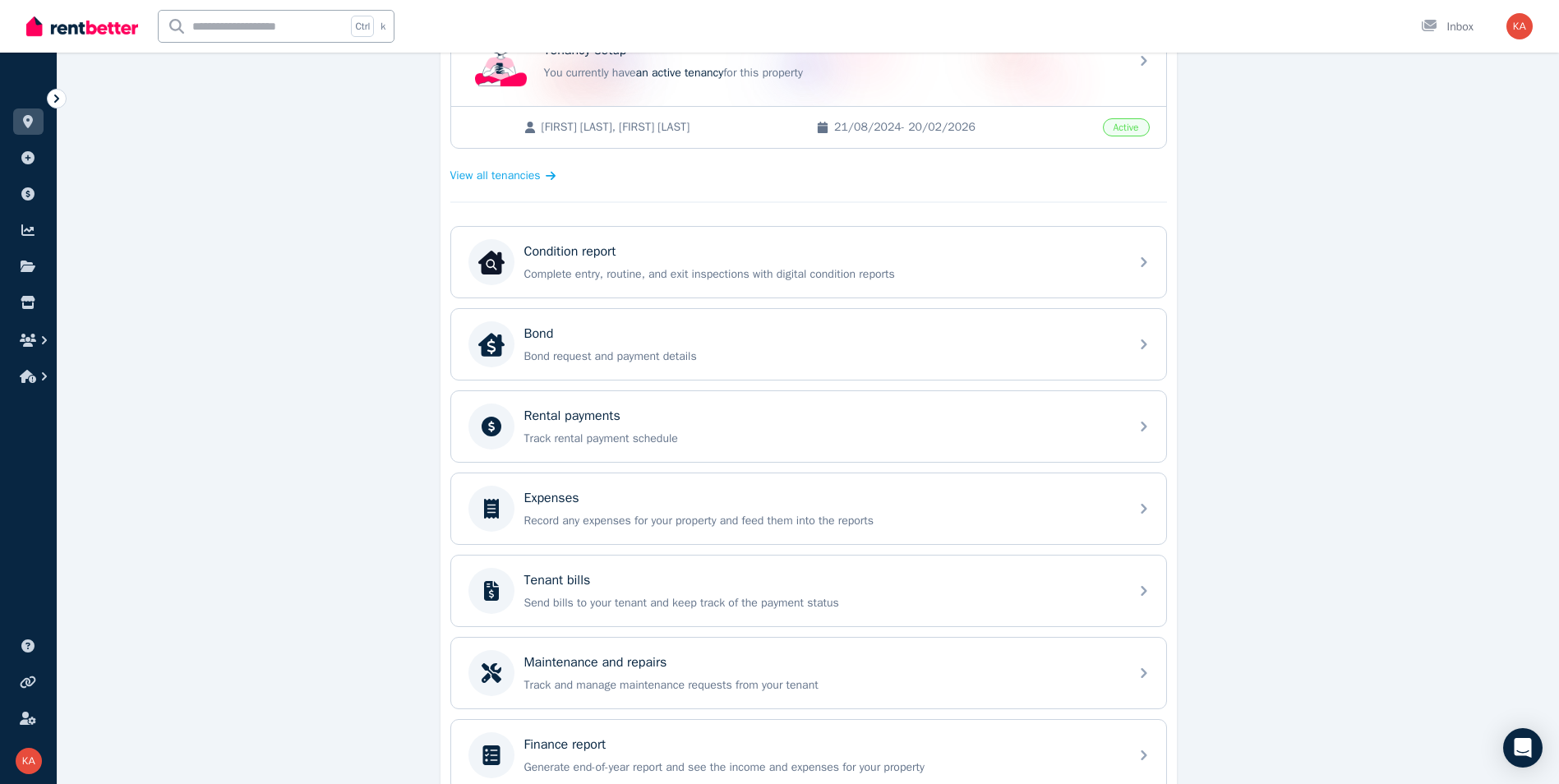 scroll, scrollTop: 411, scrollLeft: 0, axis: vertical 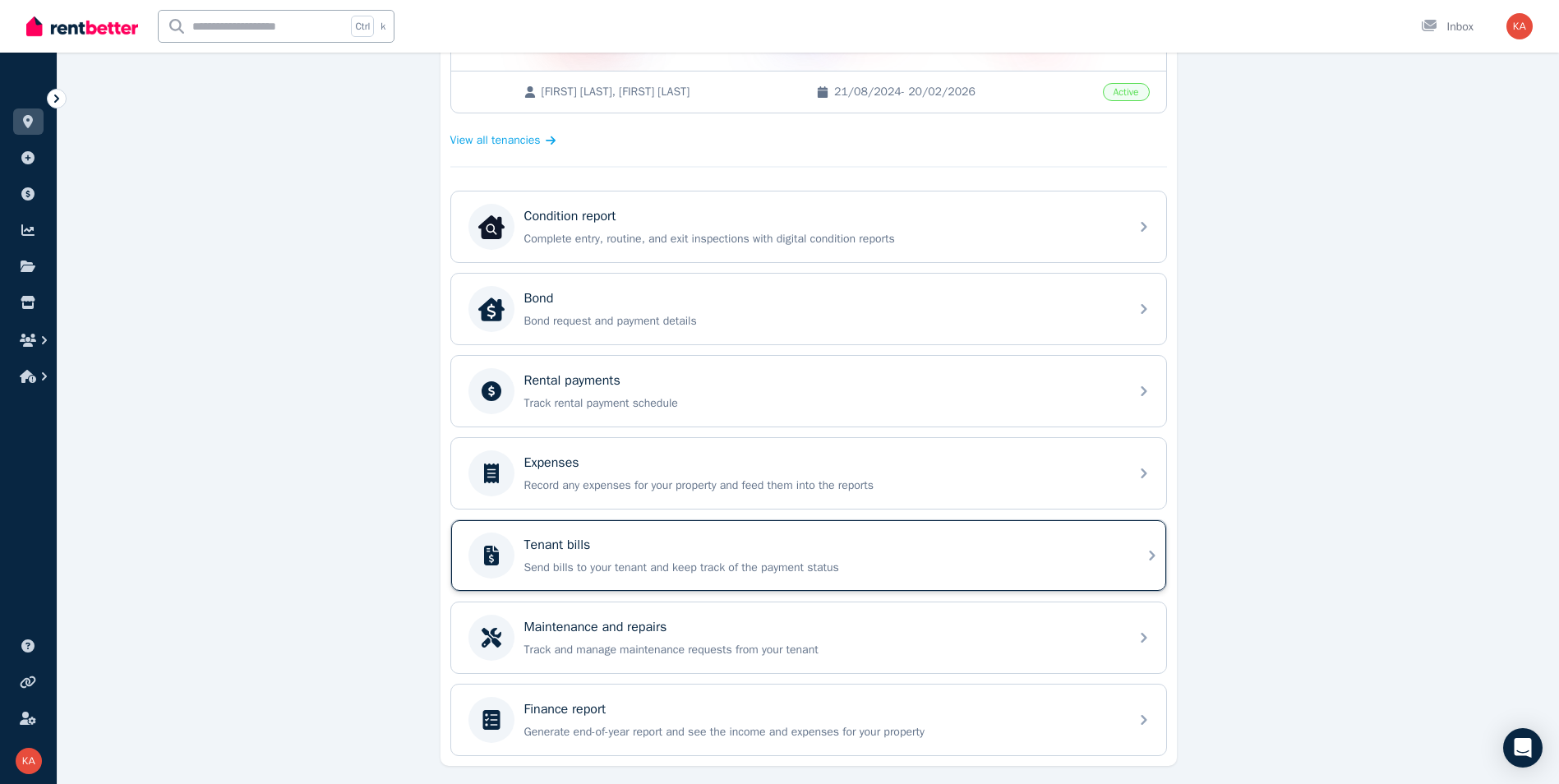 click on "Tenant bills Send bills to your tenant and keep track of the payment status" at bounding box center [822, 556] 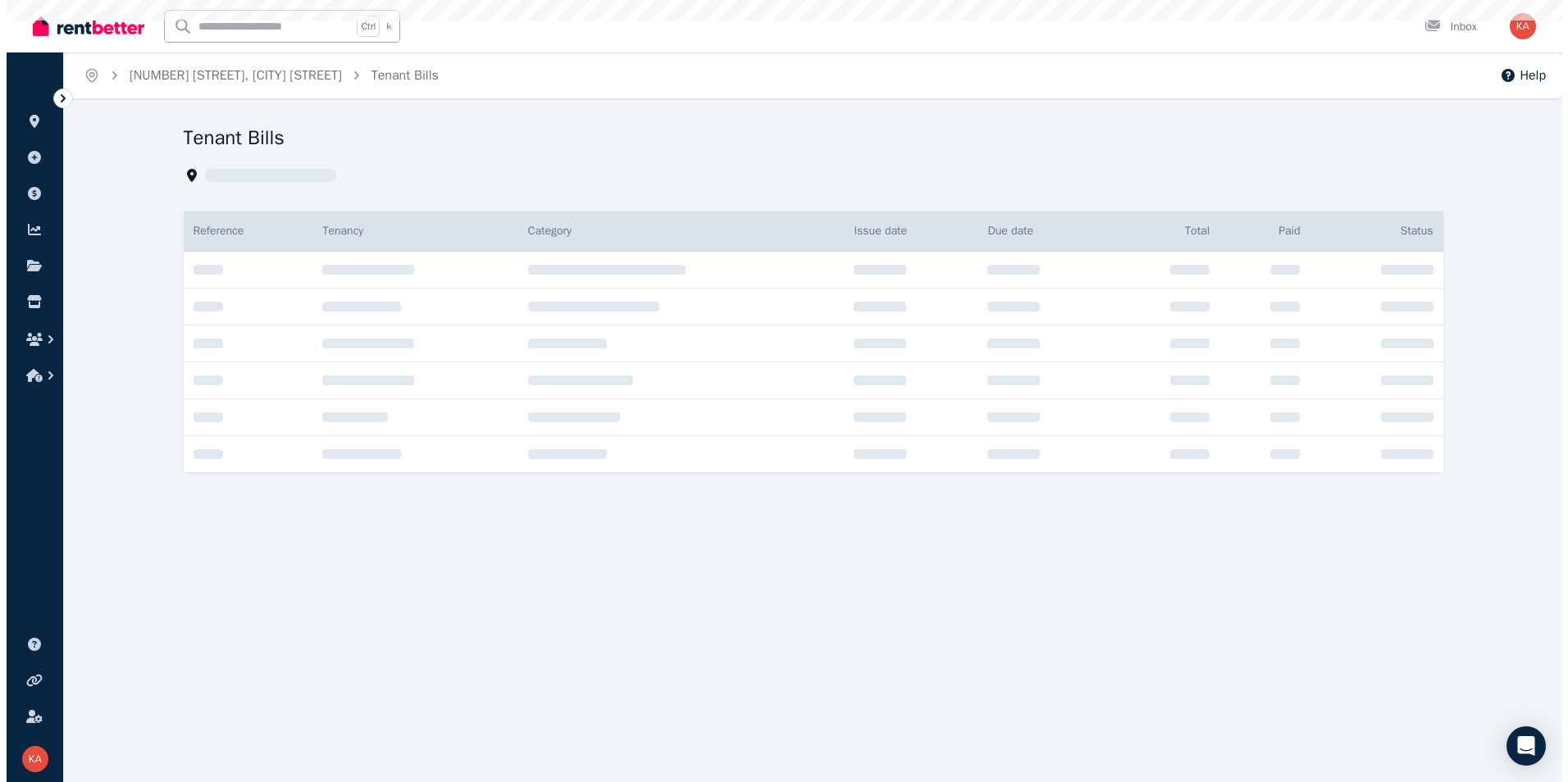 scroll, scrollTop: 0, scrollLeft: 0, axis: both 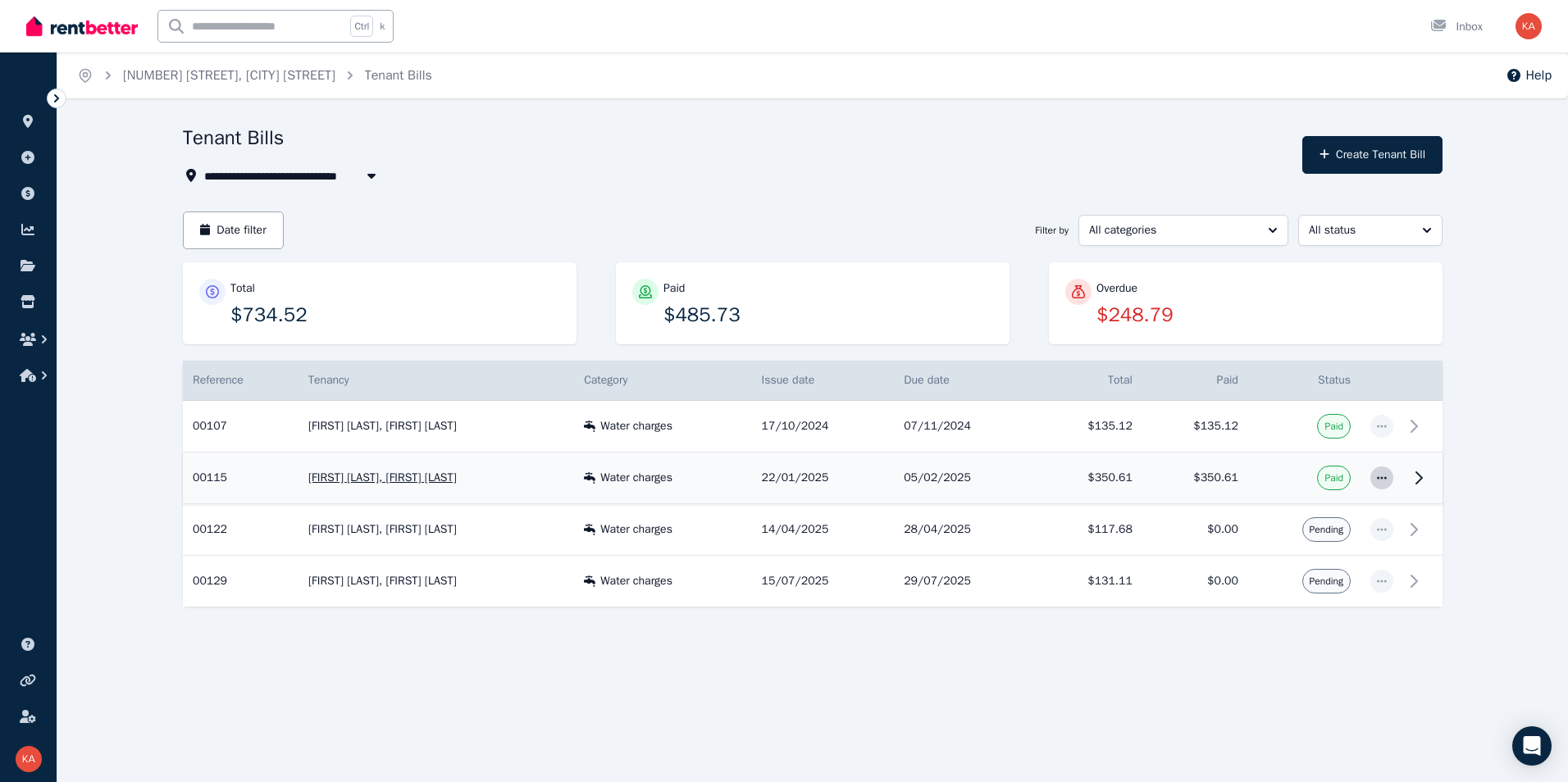 click 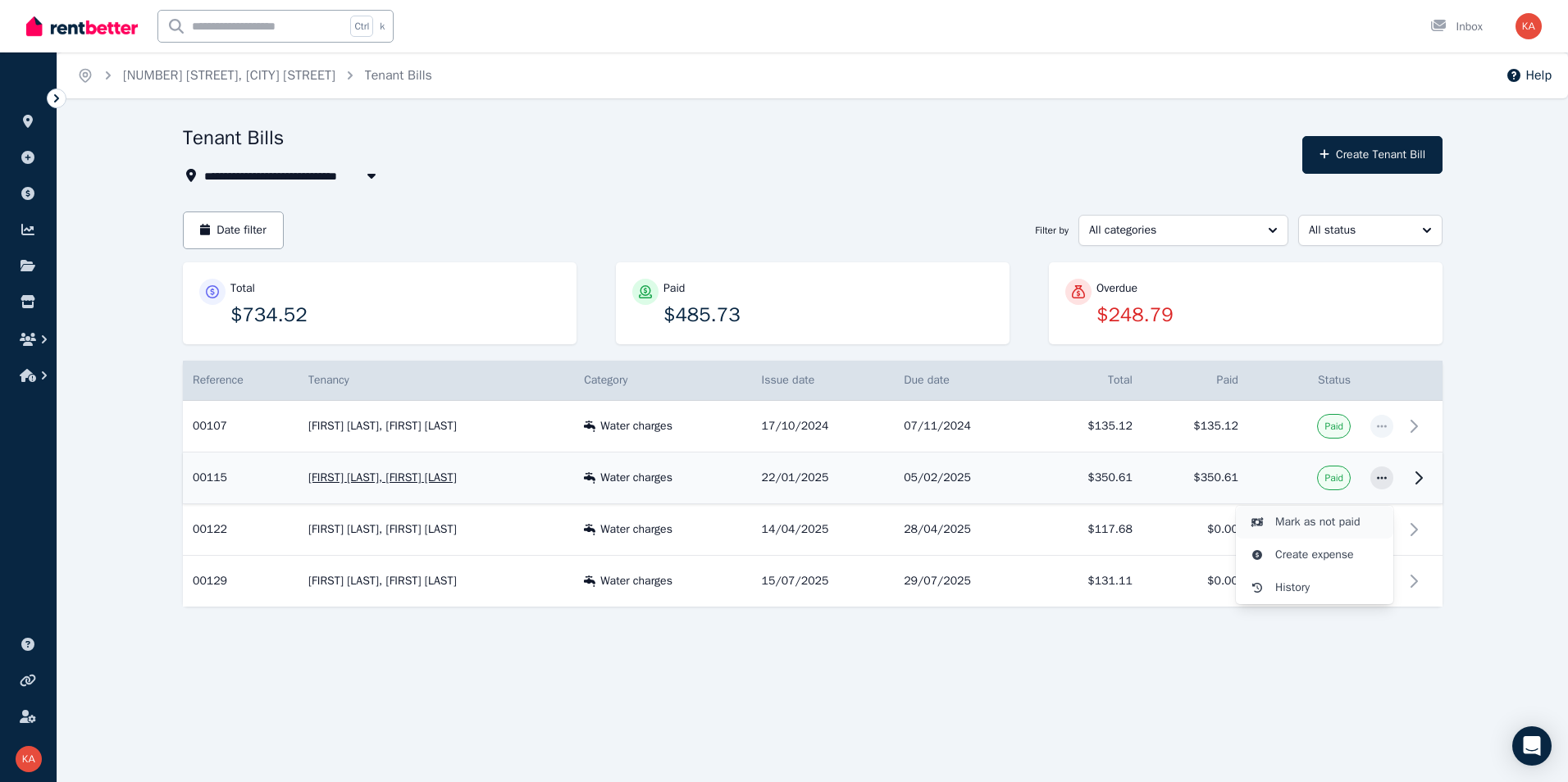 click on "Mark as not paid" at bounding box center [1328, 522] 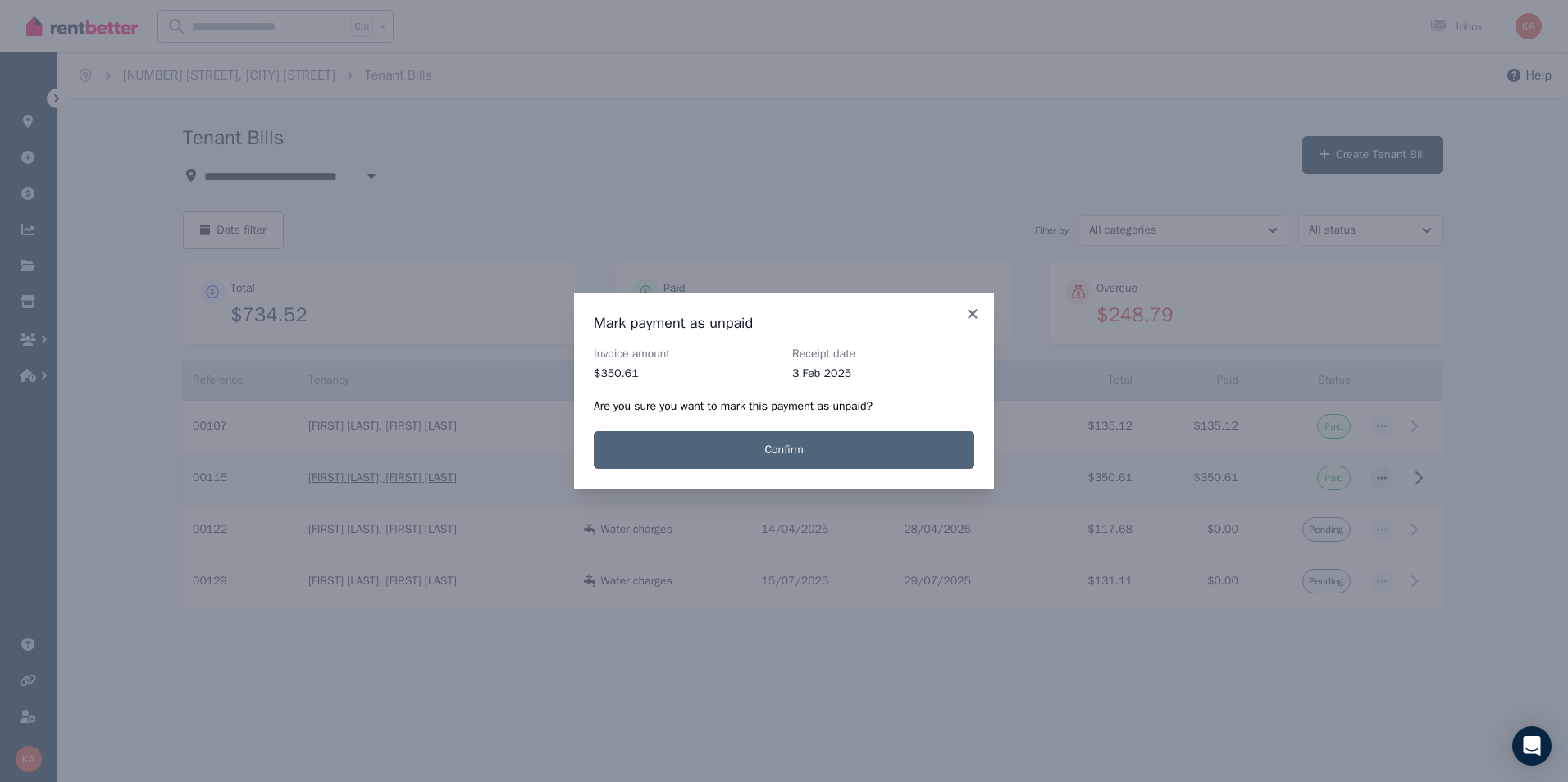 click on "Confirm" at bounding box center (784, 450) 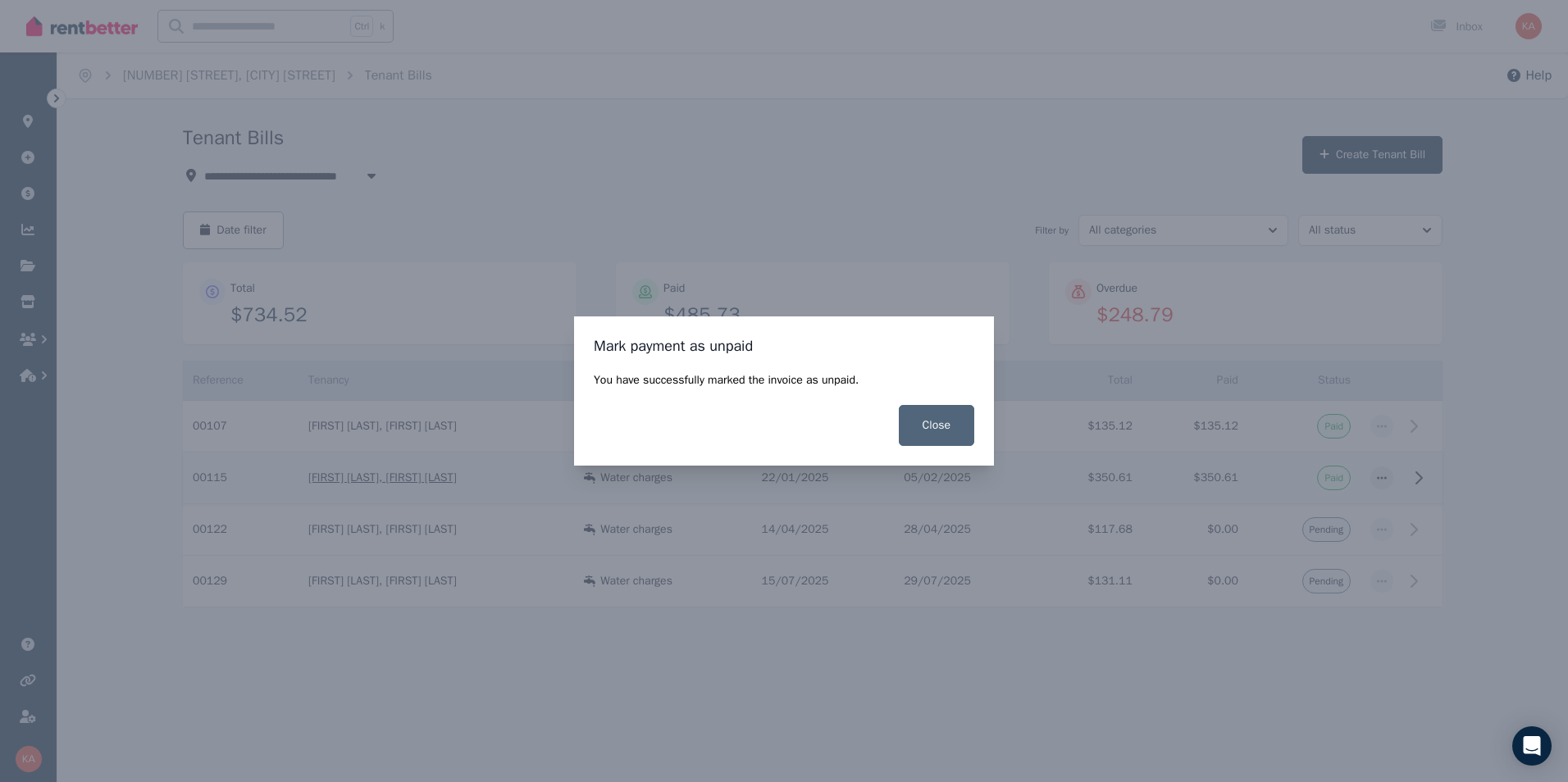 click on "Close" at bounding box center [937, 425] 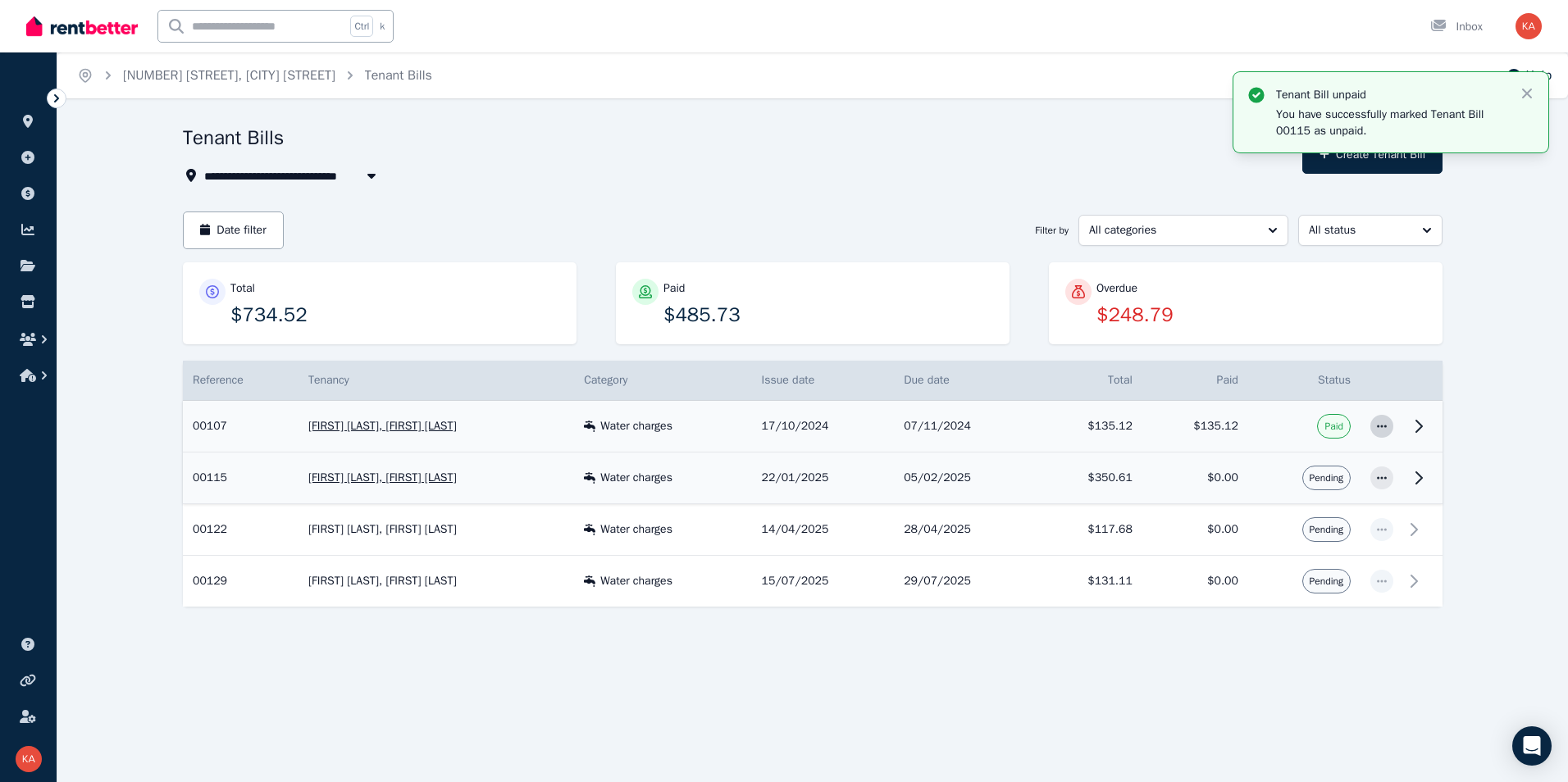 click 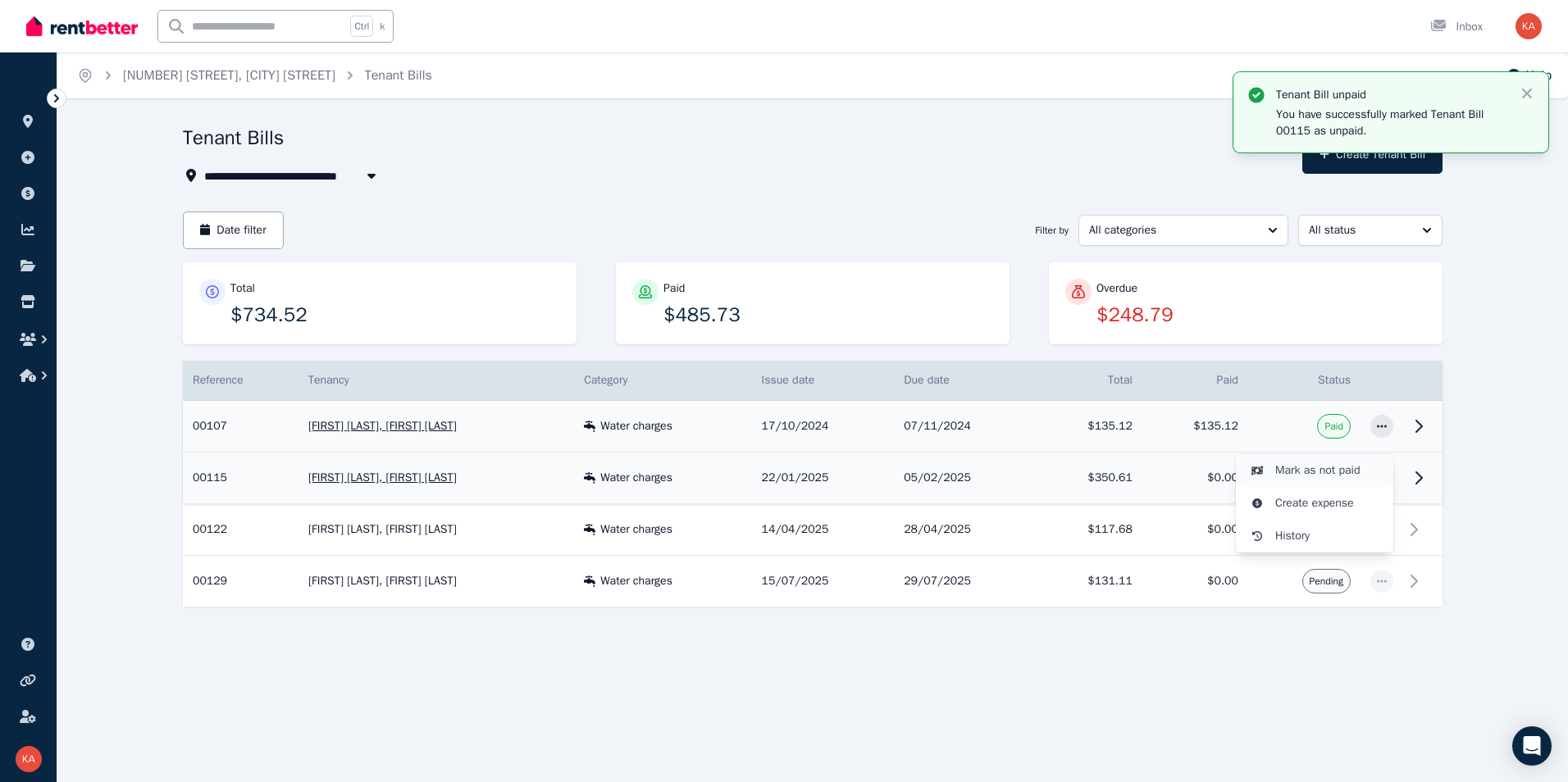 click on "Mark as not paid" at bounding box center [1328, 471] 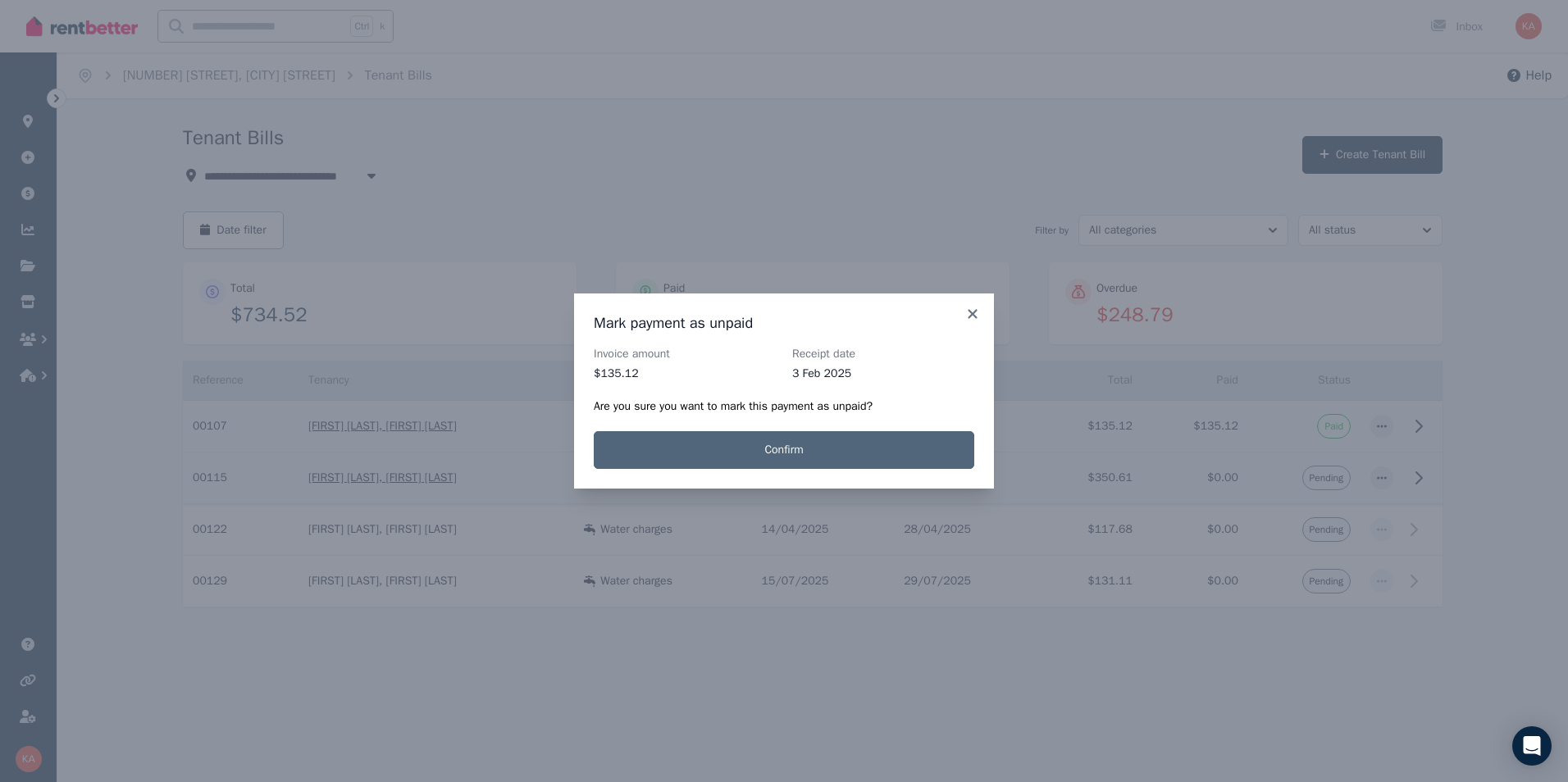 click on "Confirm" at bounding box center [784, 450] 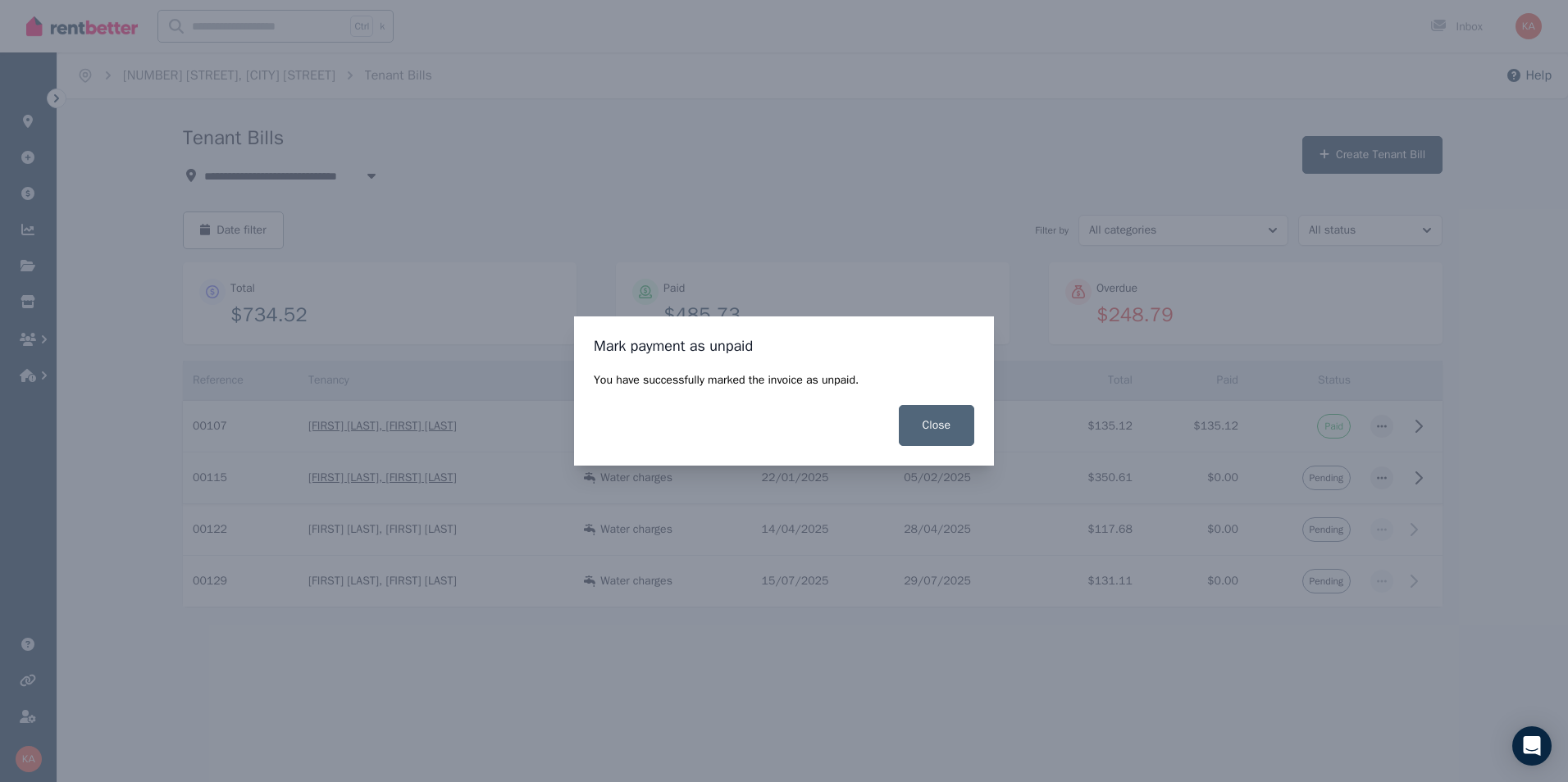 click on "Close" at bounding box center [937, 425] 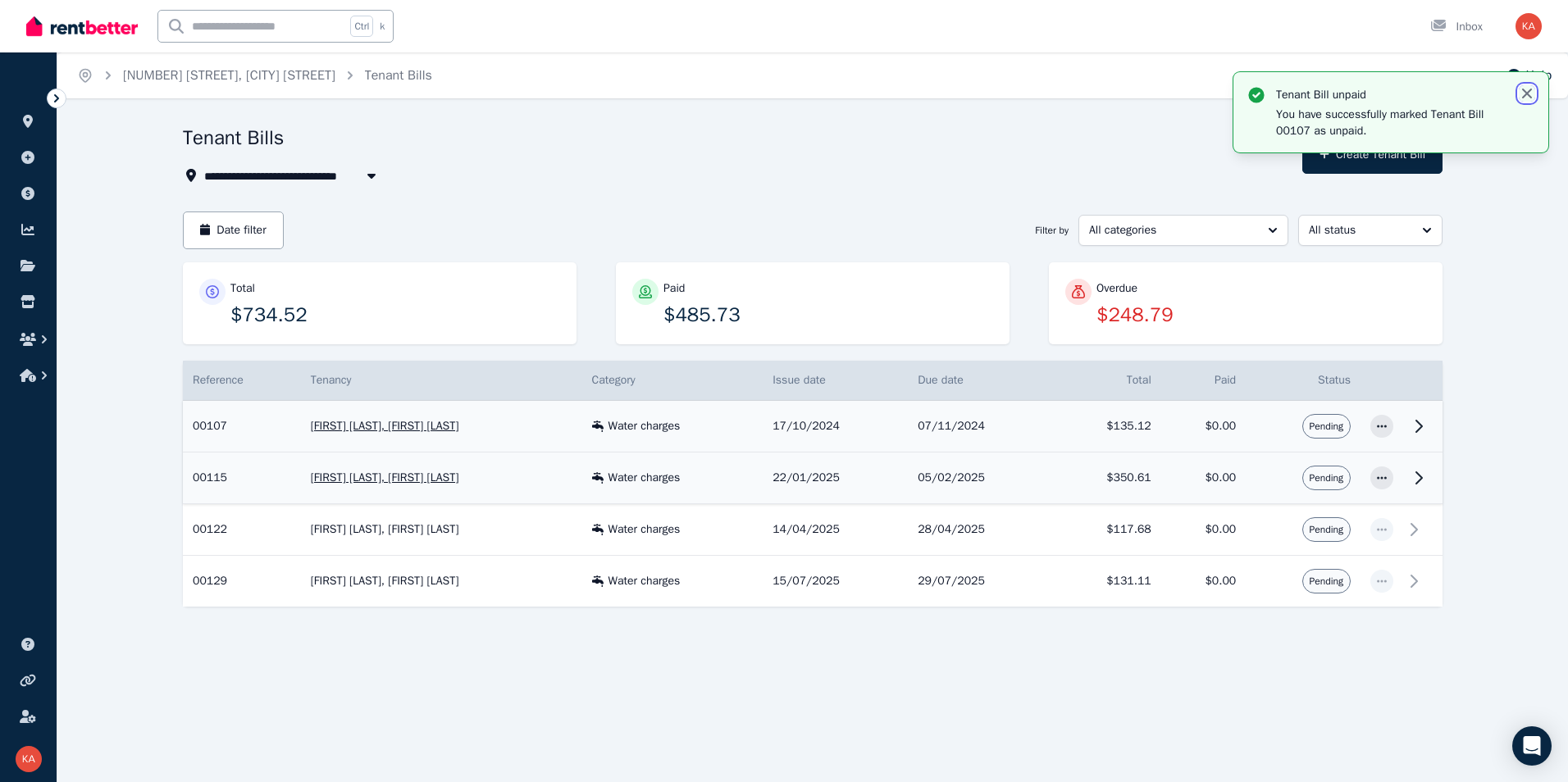 click 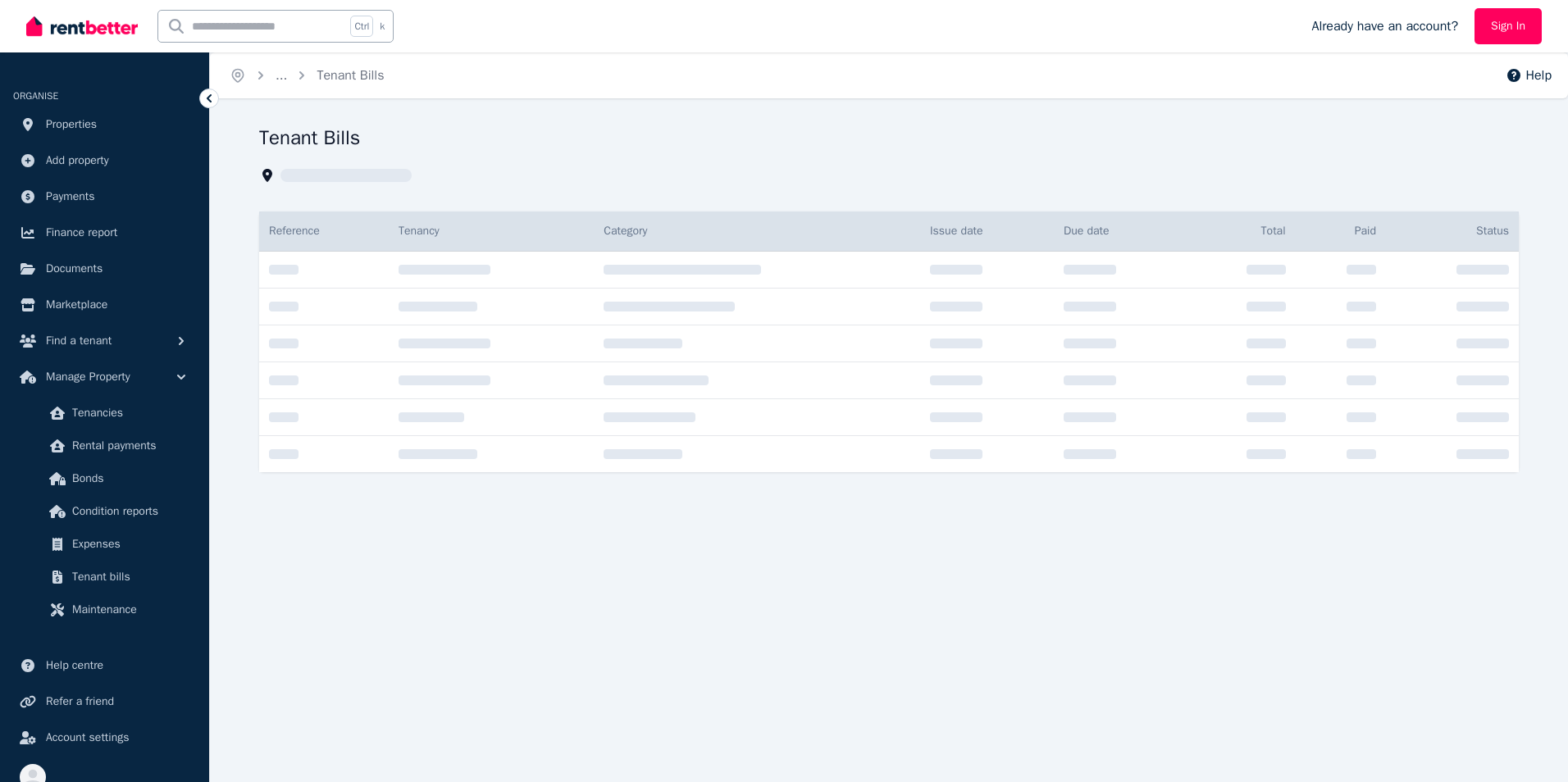 scroll, scrollTop: 0, scrollLeft: 0, axis: both 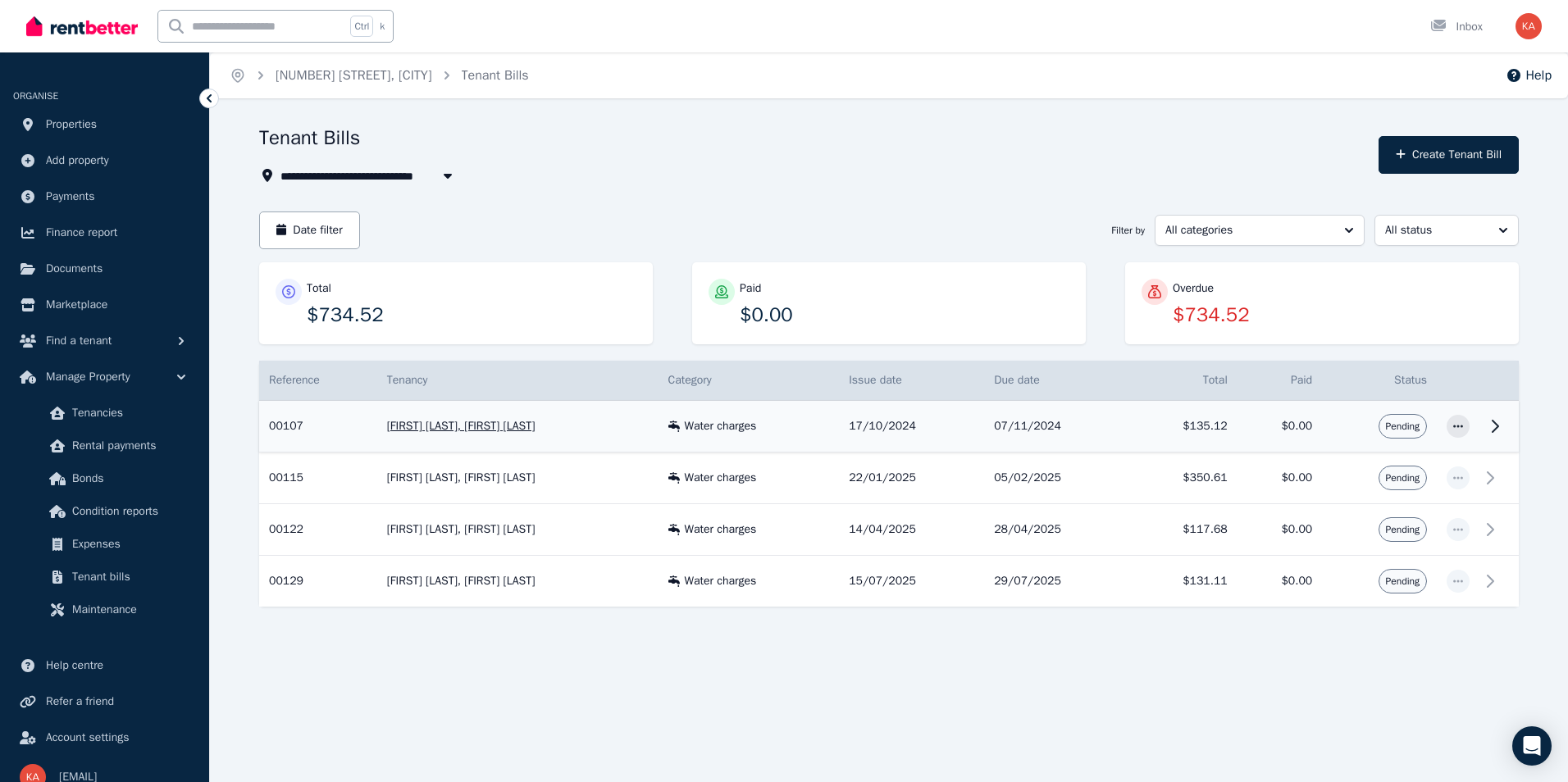 click 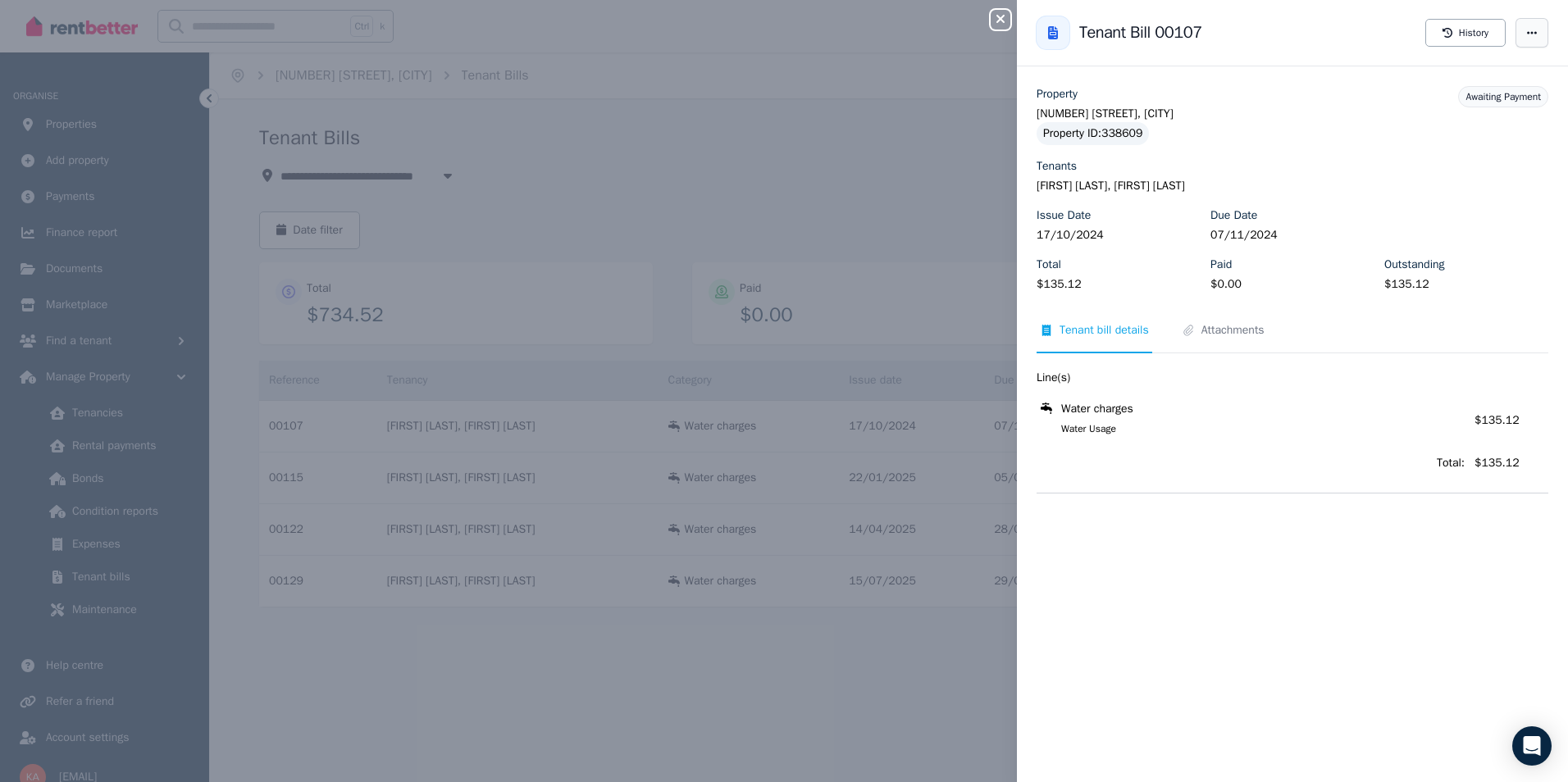 click at bounding box center [1532, 33] 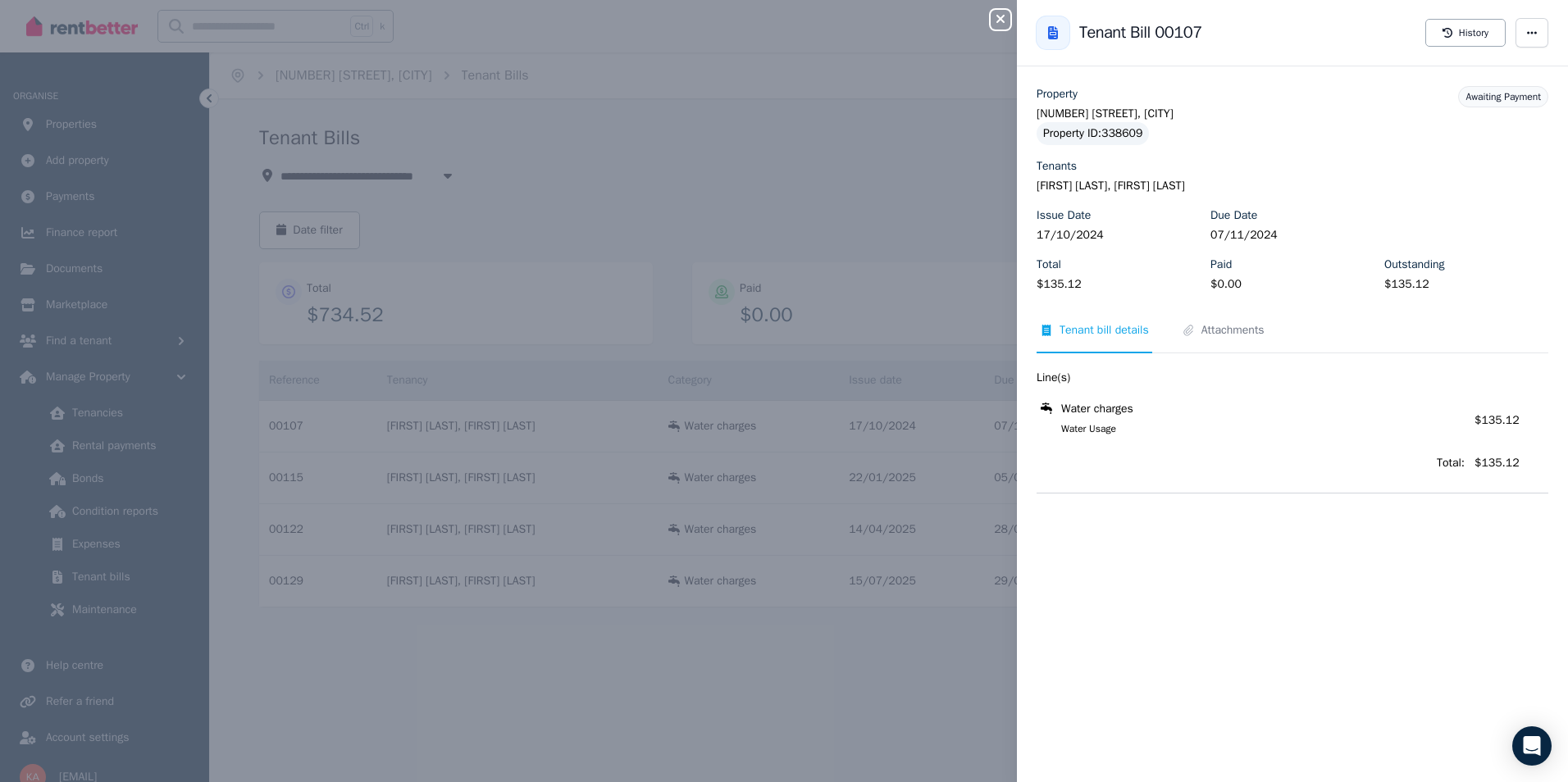 click 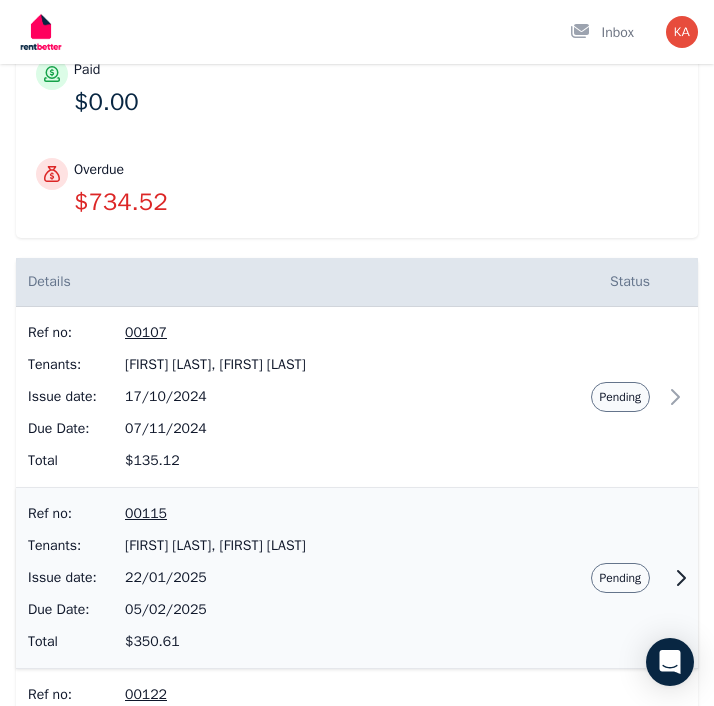 scroll, scrollTop: 516, scrollLeft: 0, axis: vertical 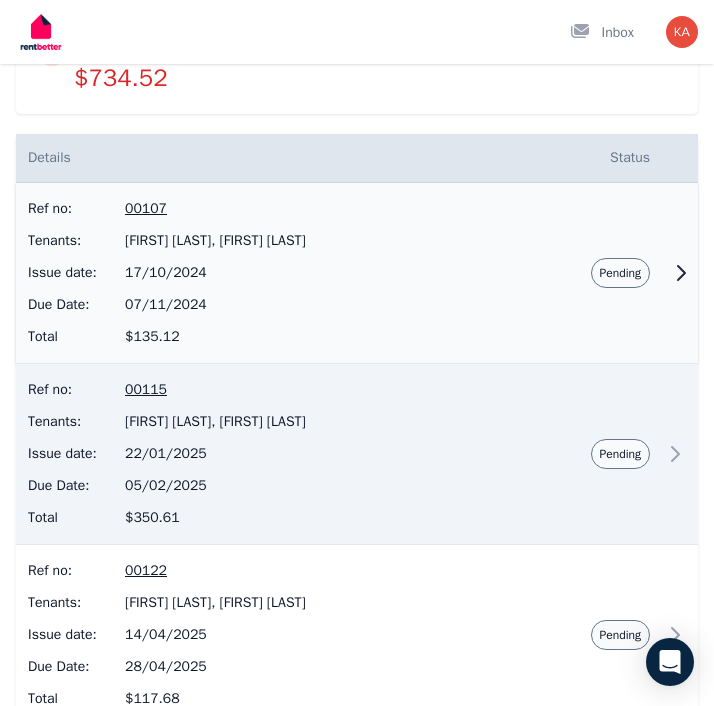click at bounding box center [680, 273] 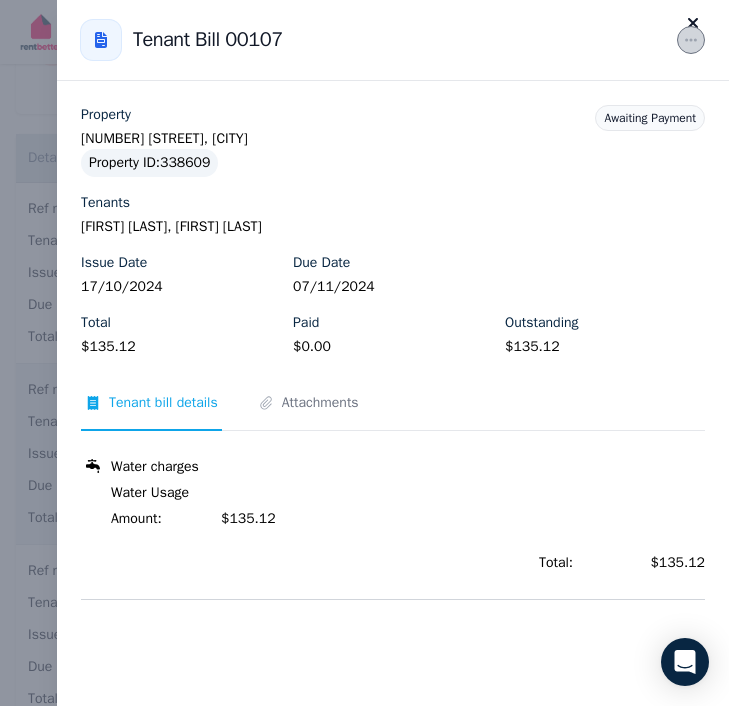 click at bounding box center [691, 40] 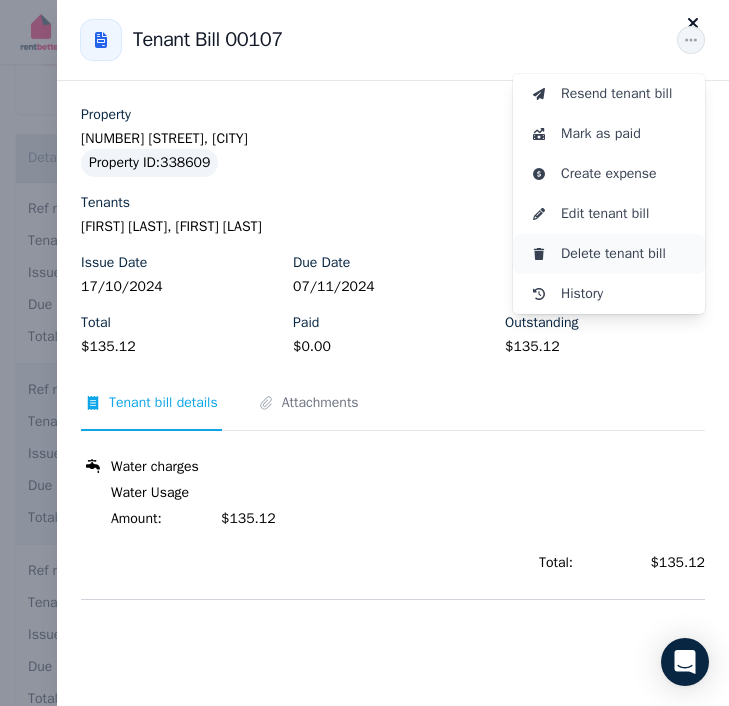 click on "Delete tenant bill" at bounding box center [625, 254] 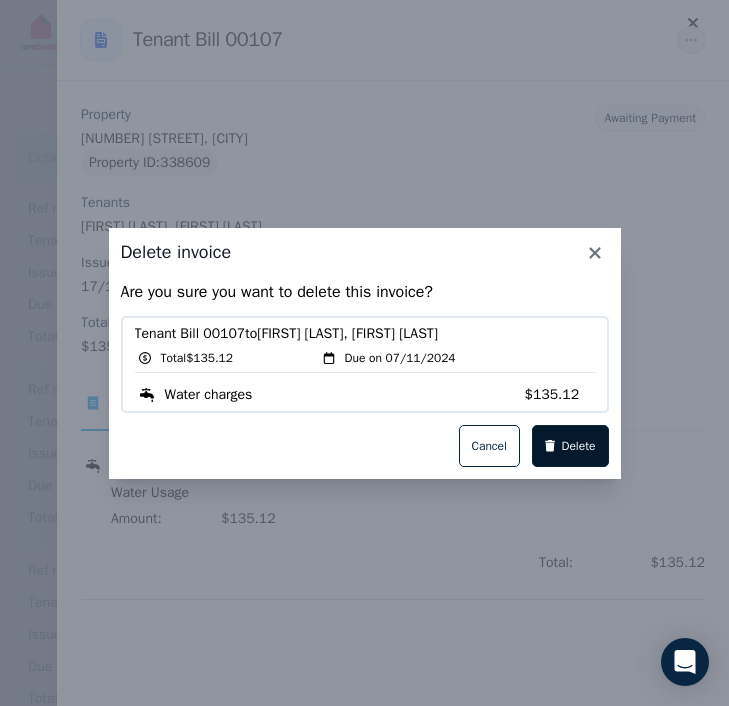 click on "Delete" at bounding box center [578, 446] 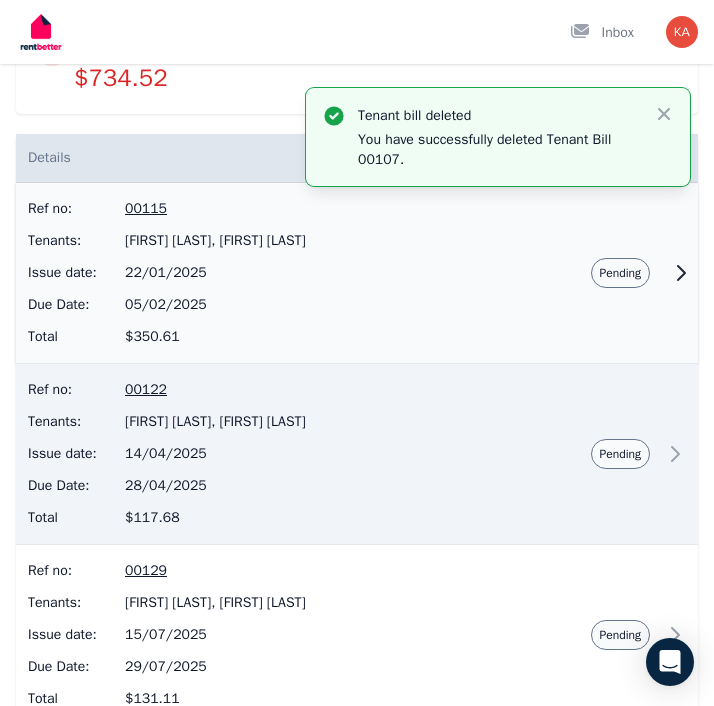 click 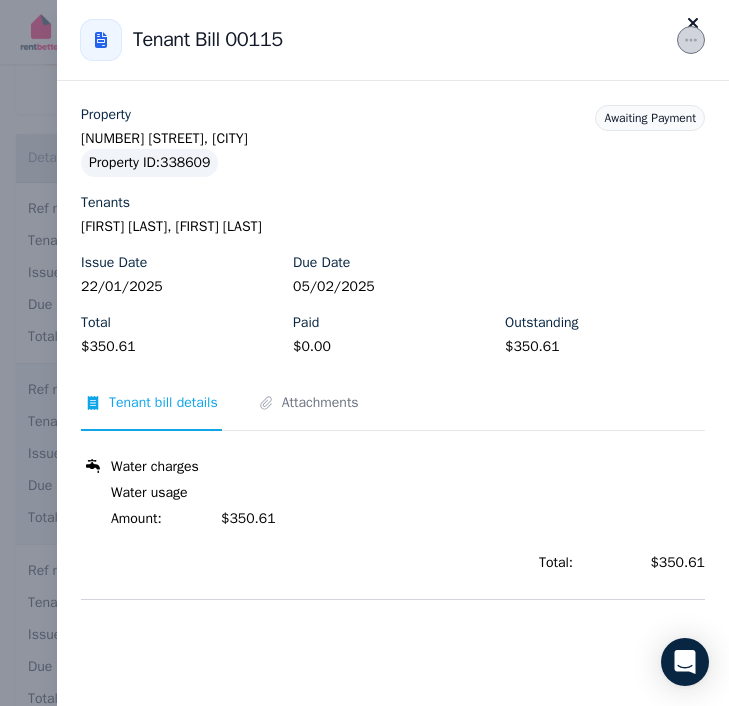 click 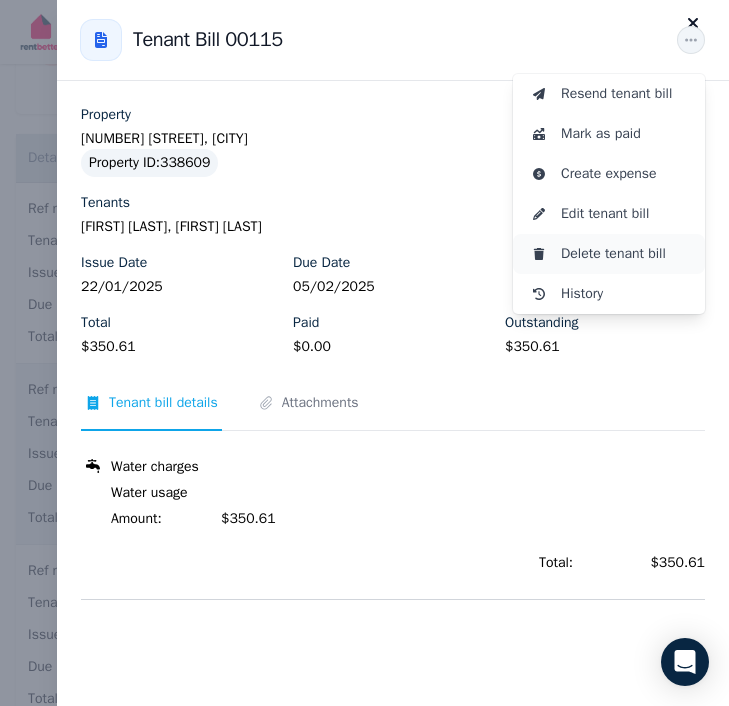 click on "Delete tenant bill" at bounding box center [625, 254] 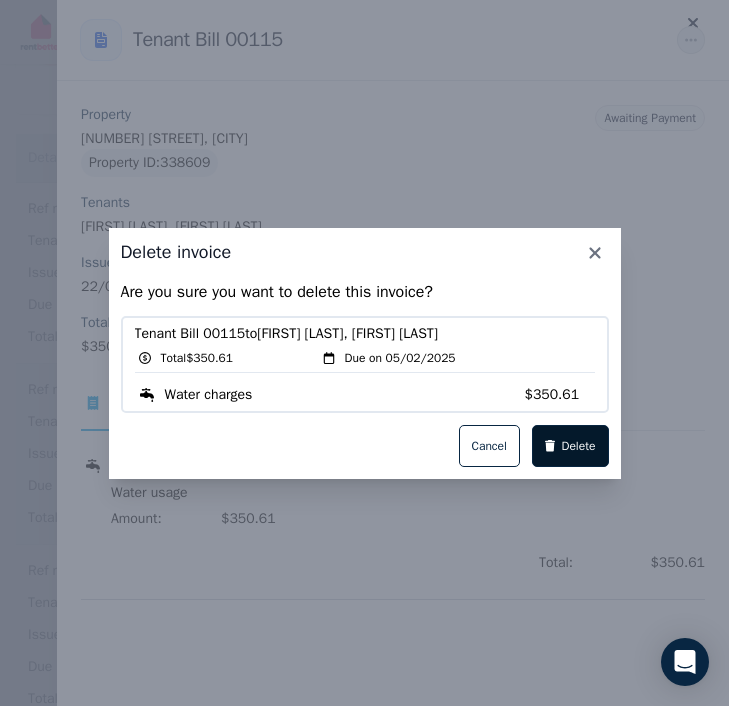 click on "Delete" at bounding box center (578, 446) 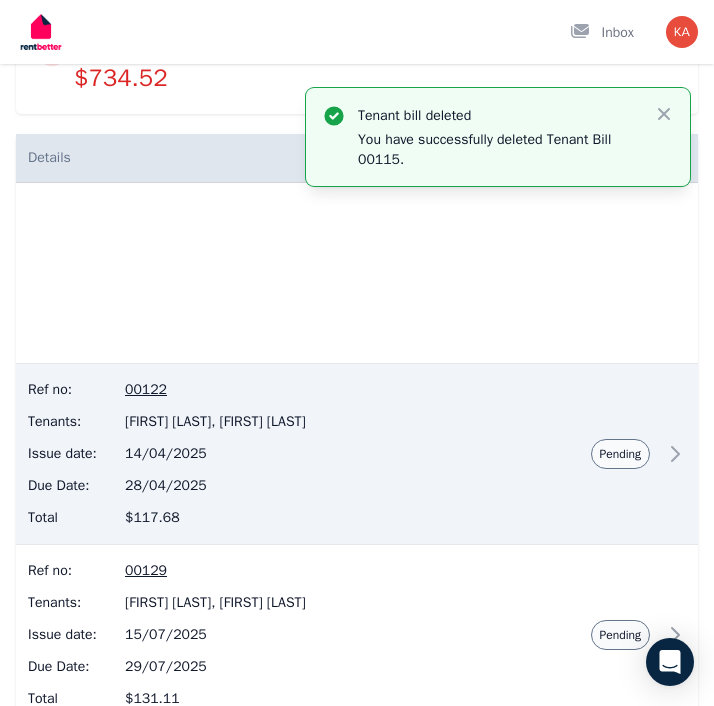 scroll, scrollTop: 454, scrollLeft: 0, axis: vertical 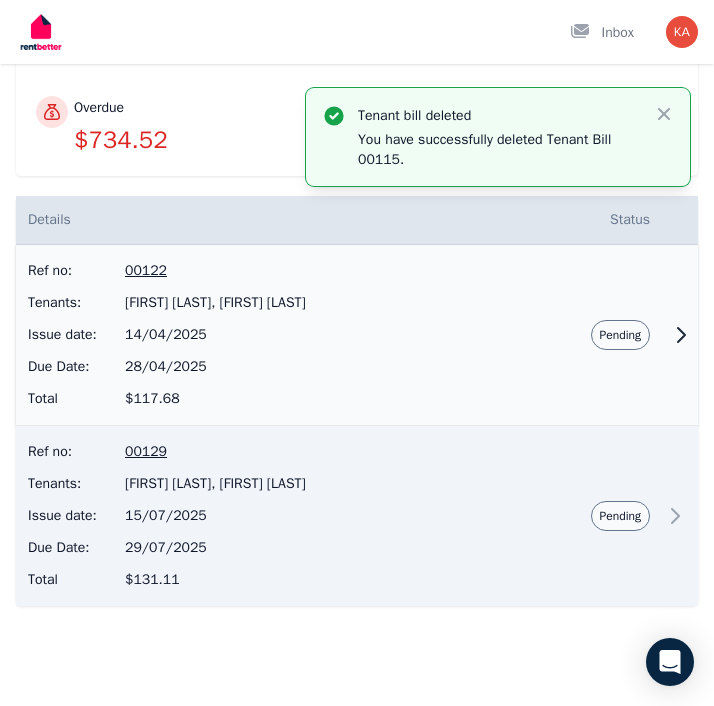 click 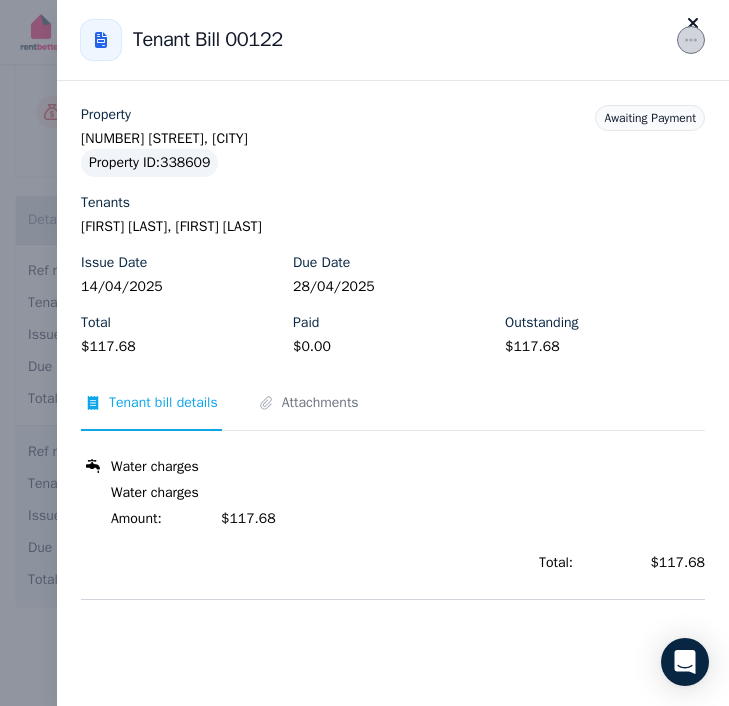 click at bounding box center (691, 40) 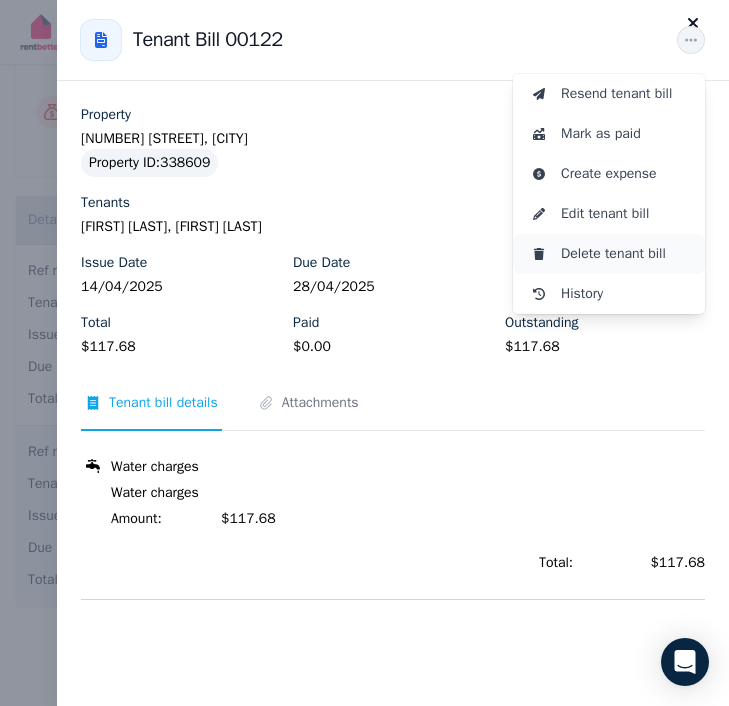 click on "Delete tenant bill" at bounding box center (625, 254) 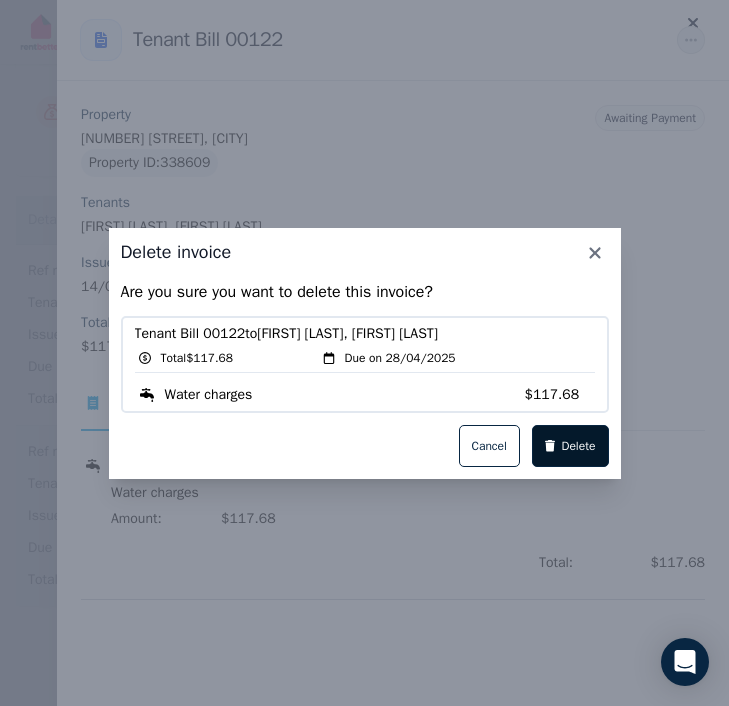 click on "Delete" at bounding box center [578, 446] 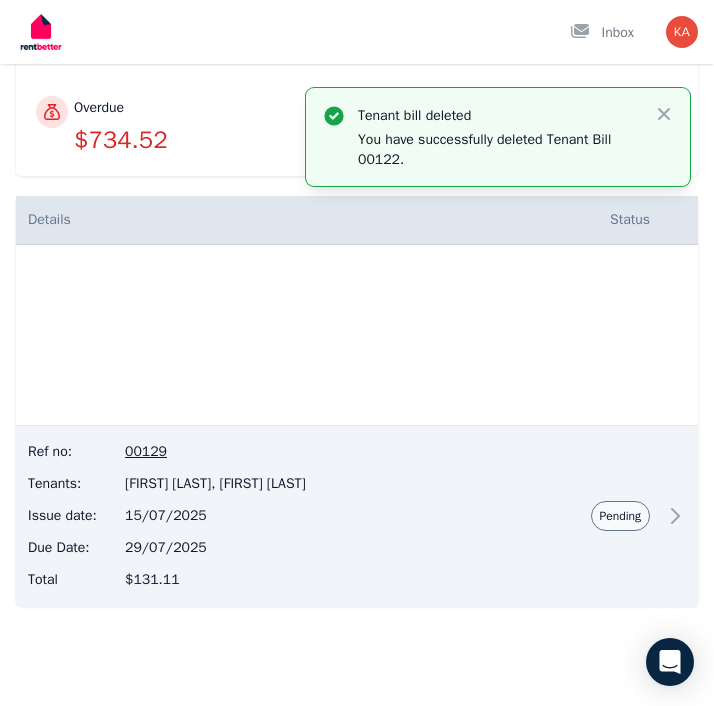 scroll, scrollTop: 273, scrollLeft: 0, axis: vertical 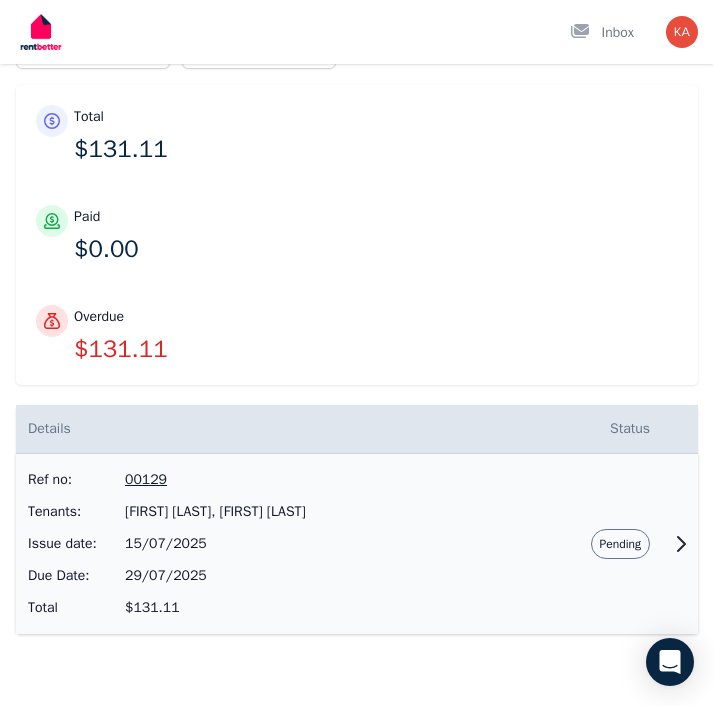 click 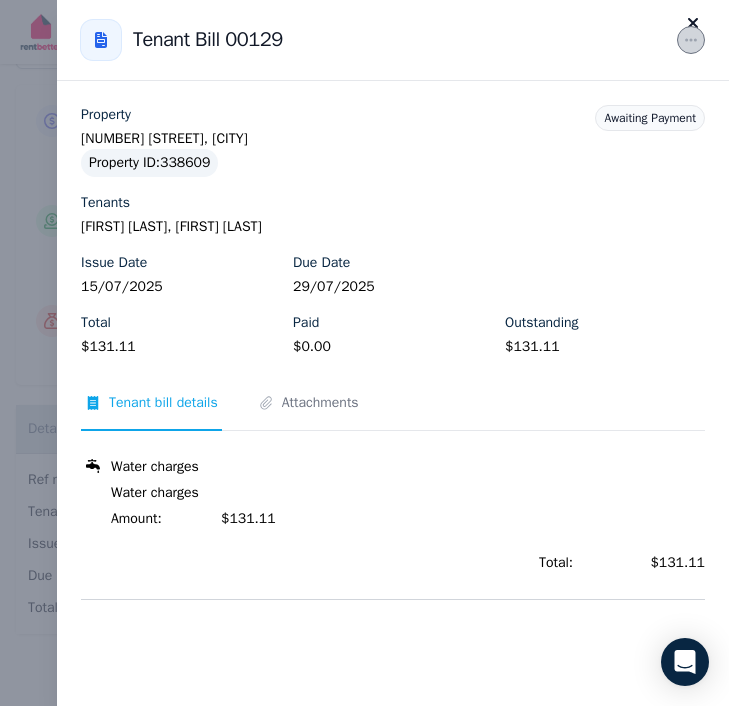 click 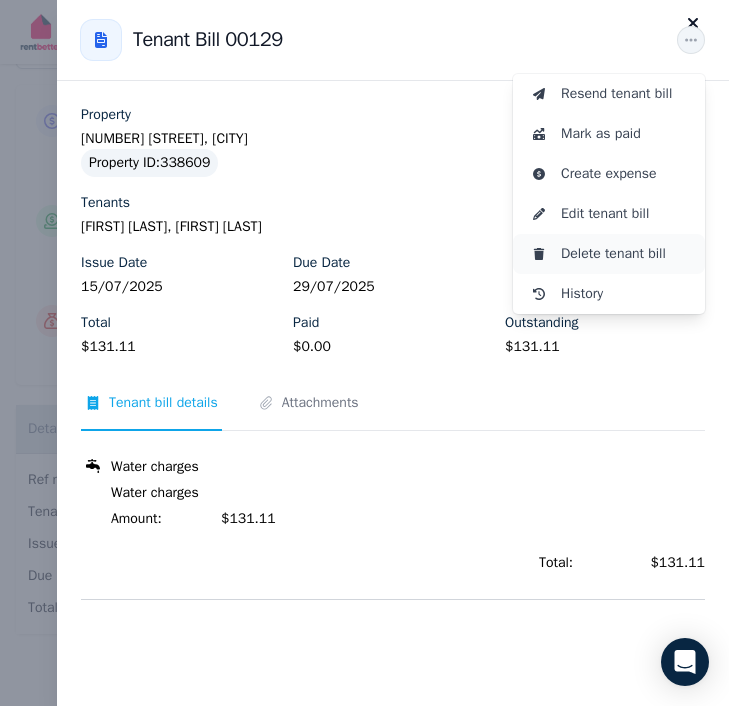 click on "Delete tenant bill" at bounding box center (625, 254) 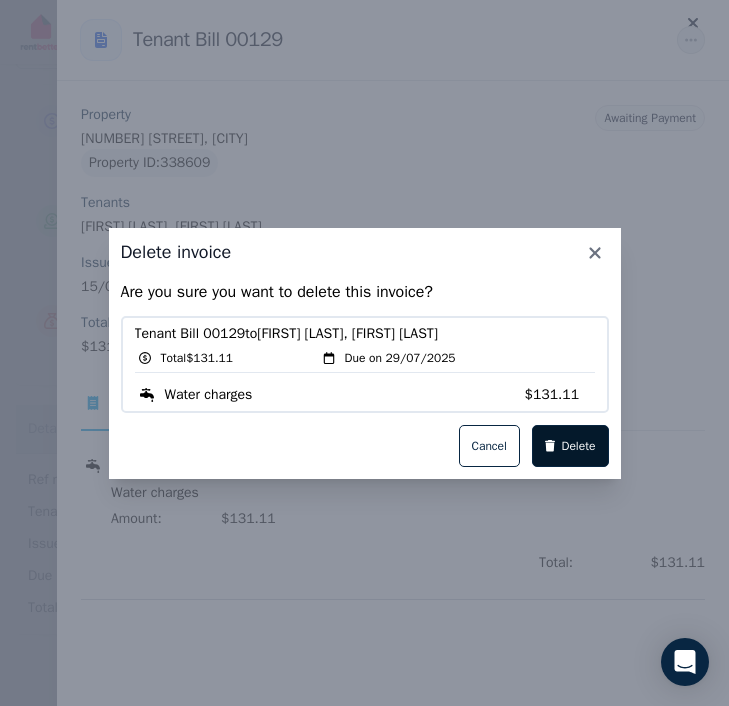 click on "Delete" at bounding box center [578, 446] 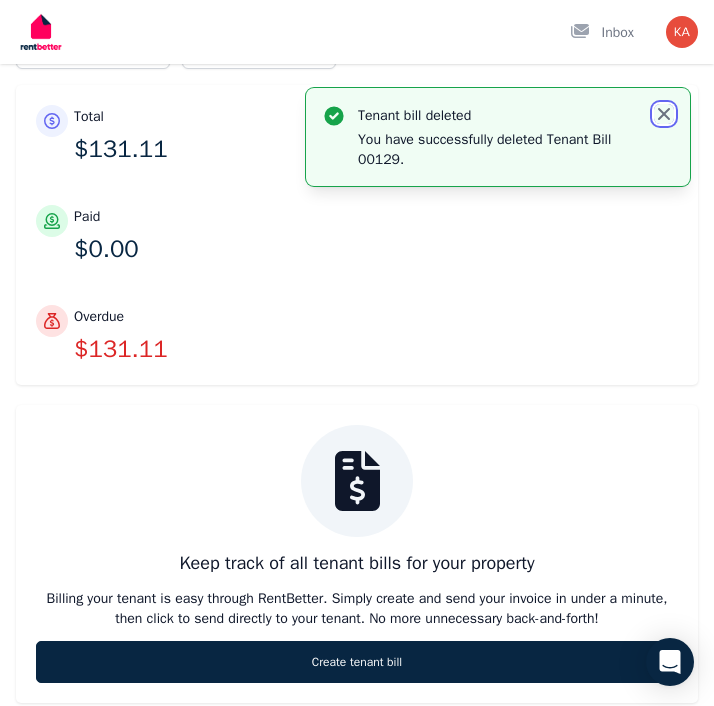 click 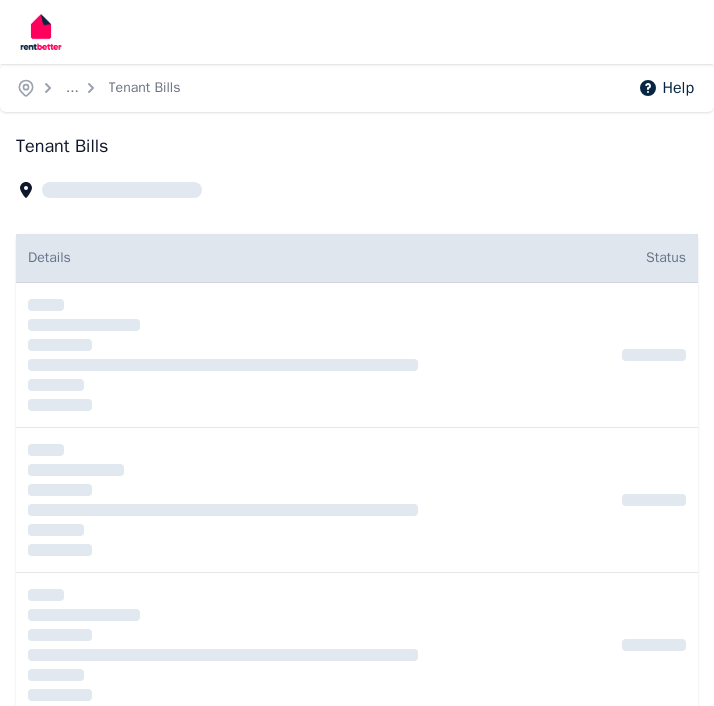 scroll, scrollTop: 245, scrollLeft: 0, axis: vertical 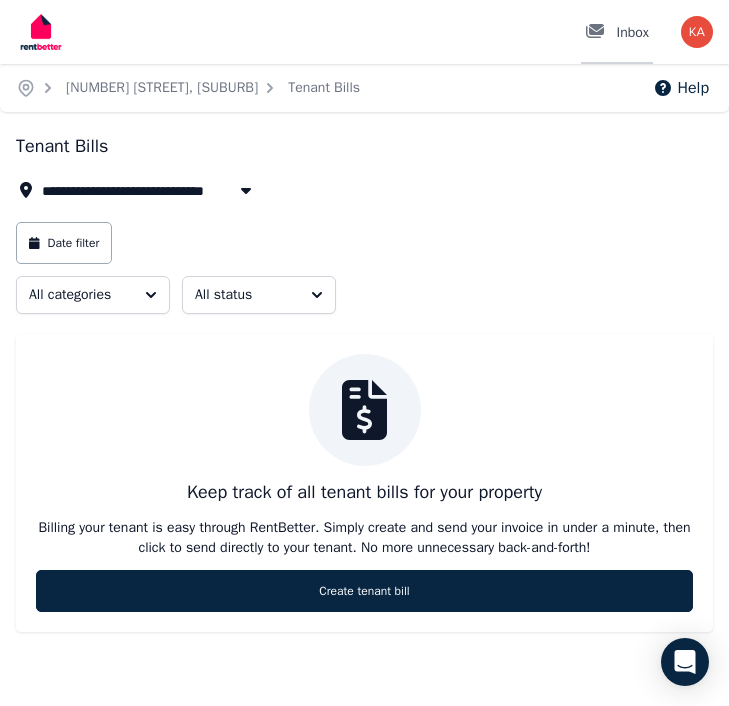 click on "Inbox" at bounding box center (617, 33) 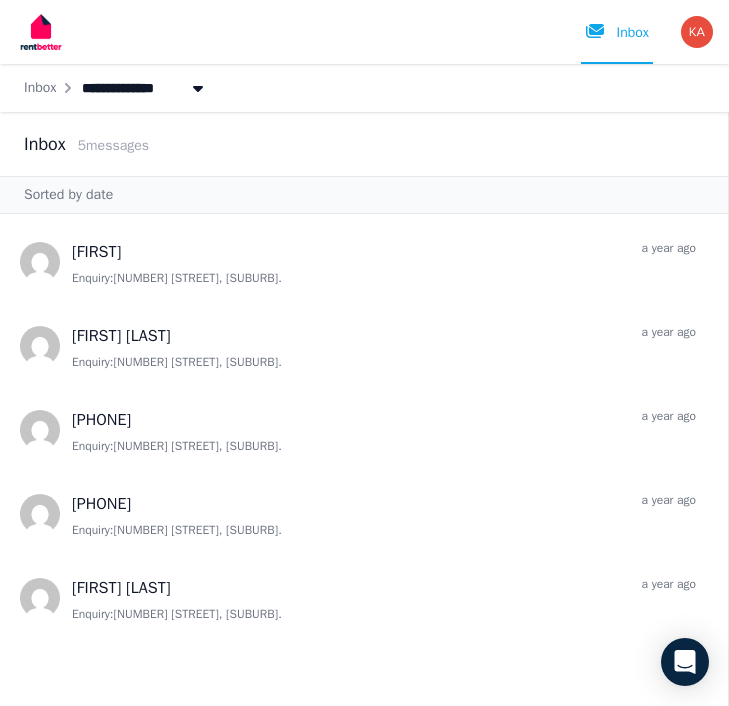 click at bounding box center [41, 32] 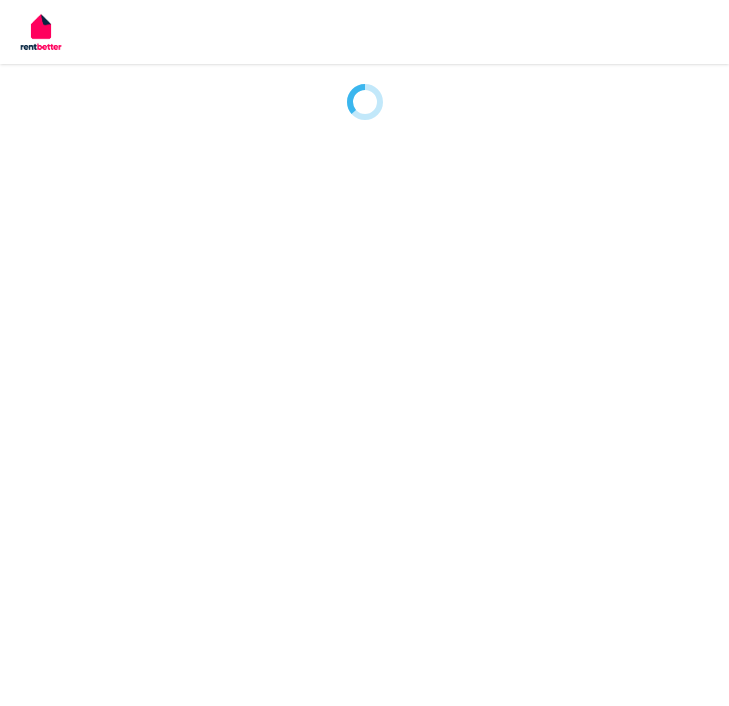 scroll, scrollTop: 0, scrollLeft: 0, axis: both 